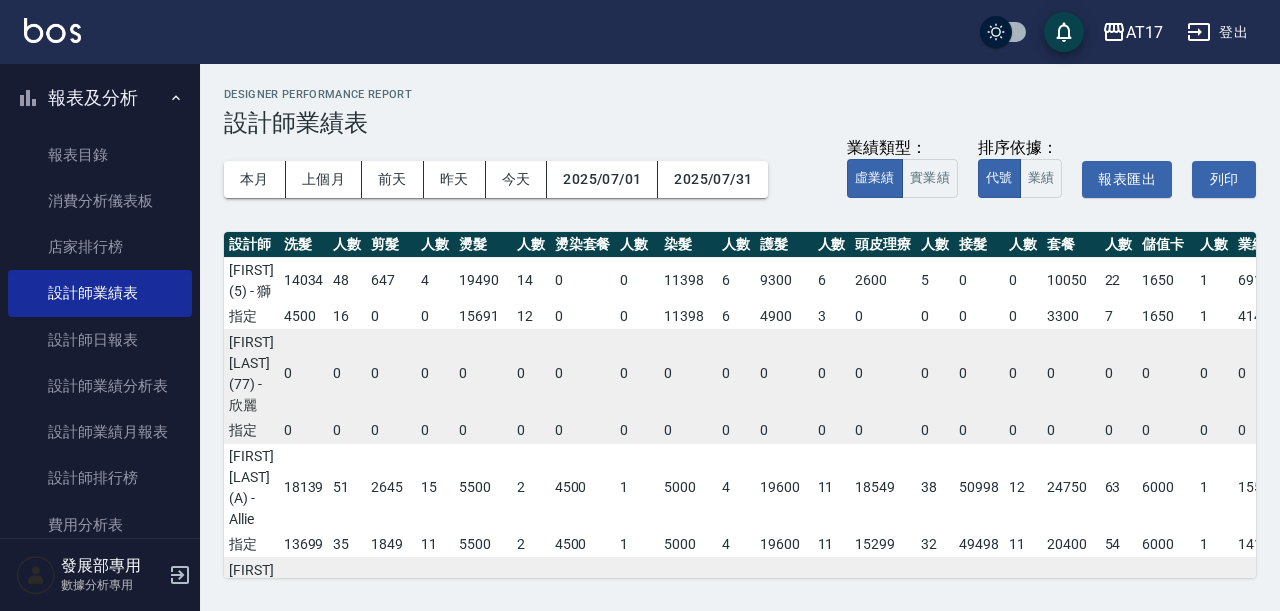 scroll, scrollTop: 0, scrollLeft: 0, axis: both 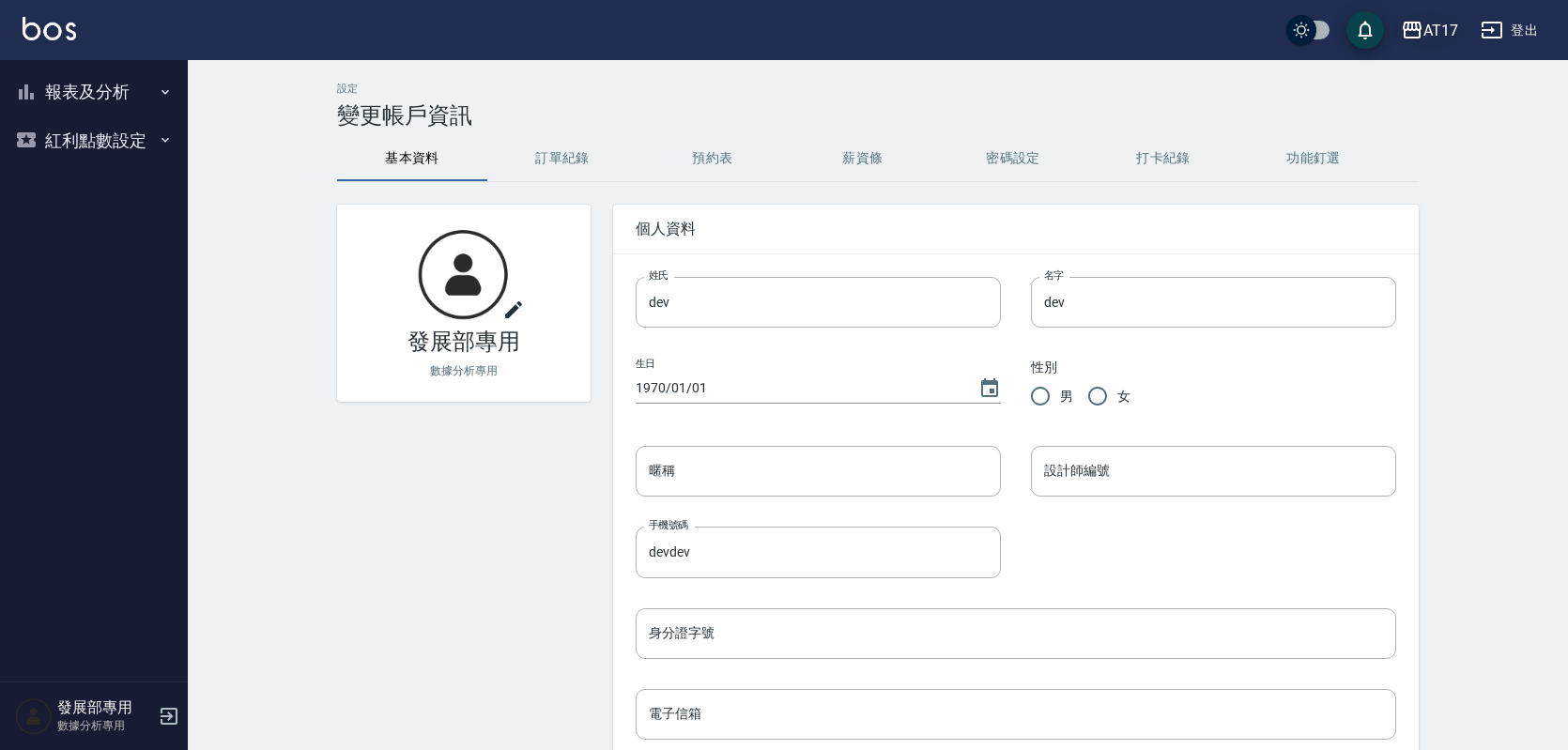 click 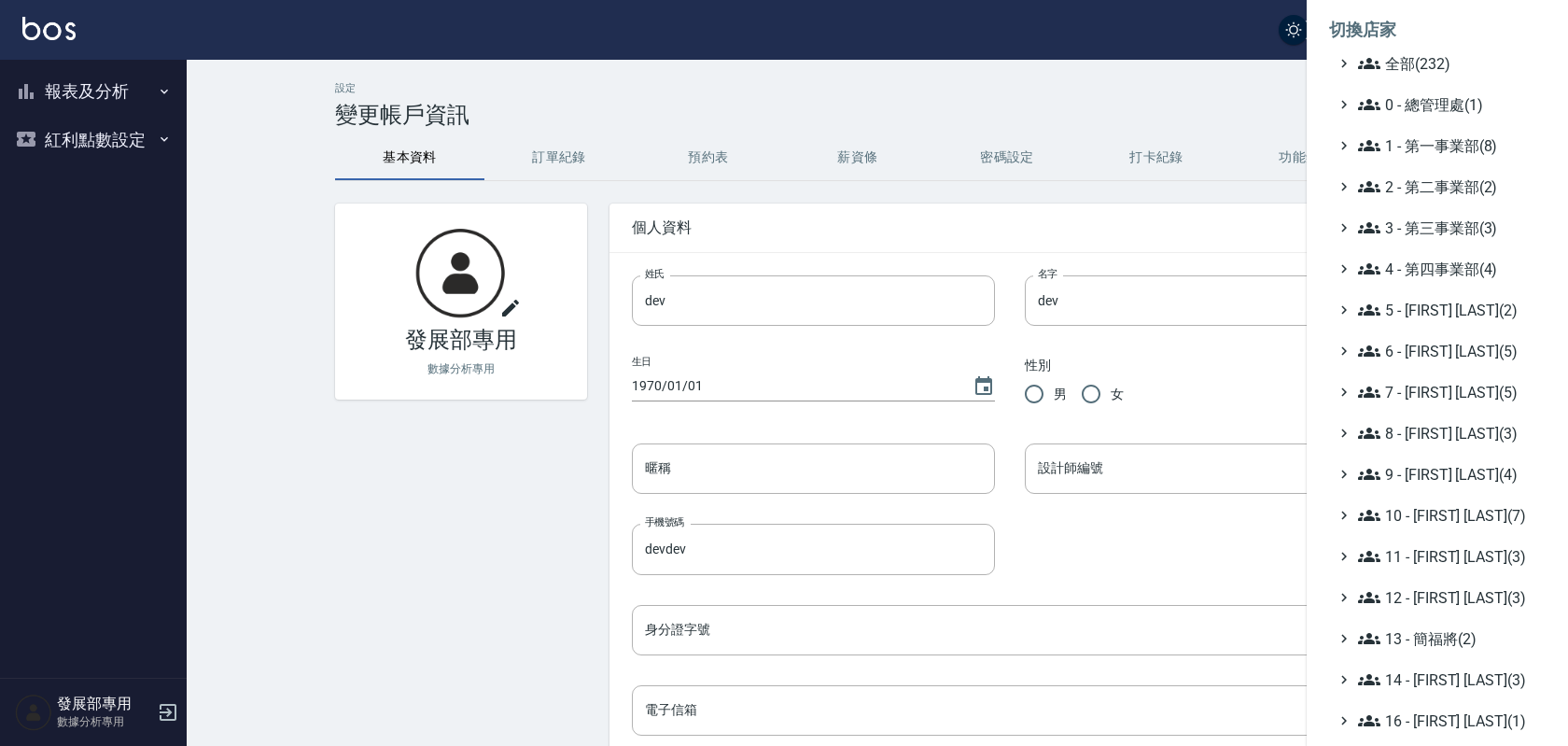 click at bounding box center [784, 373] 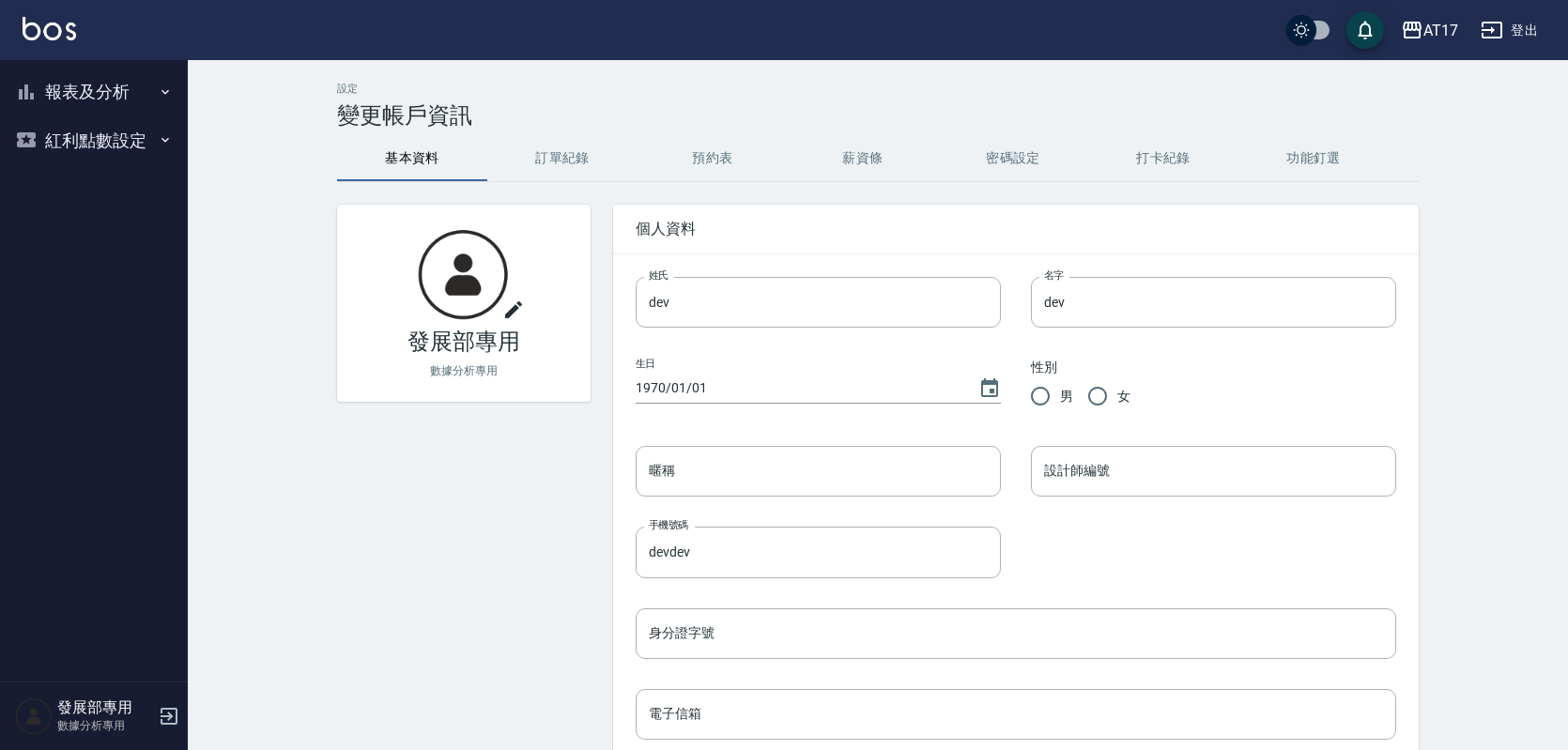 click on "報表及分析" at bounding box center [94, 92] 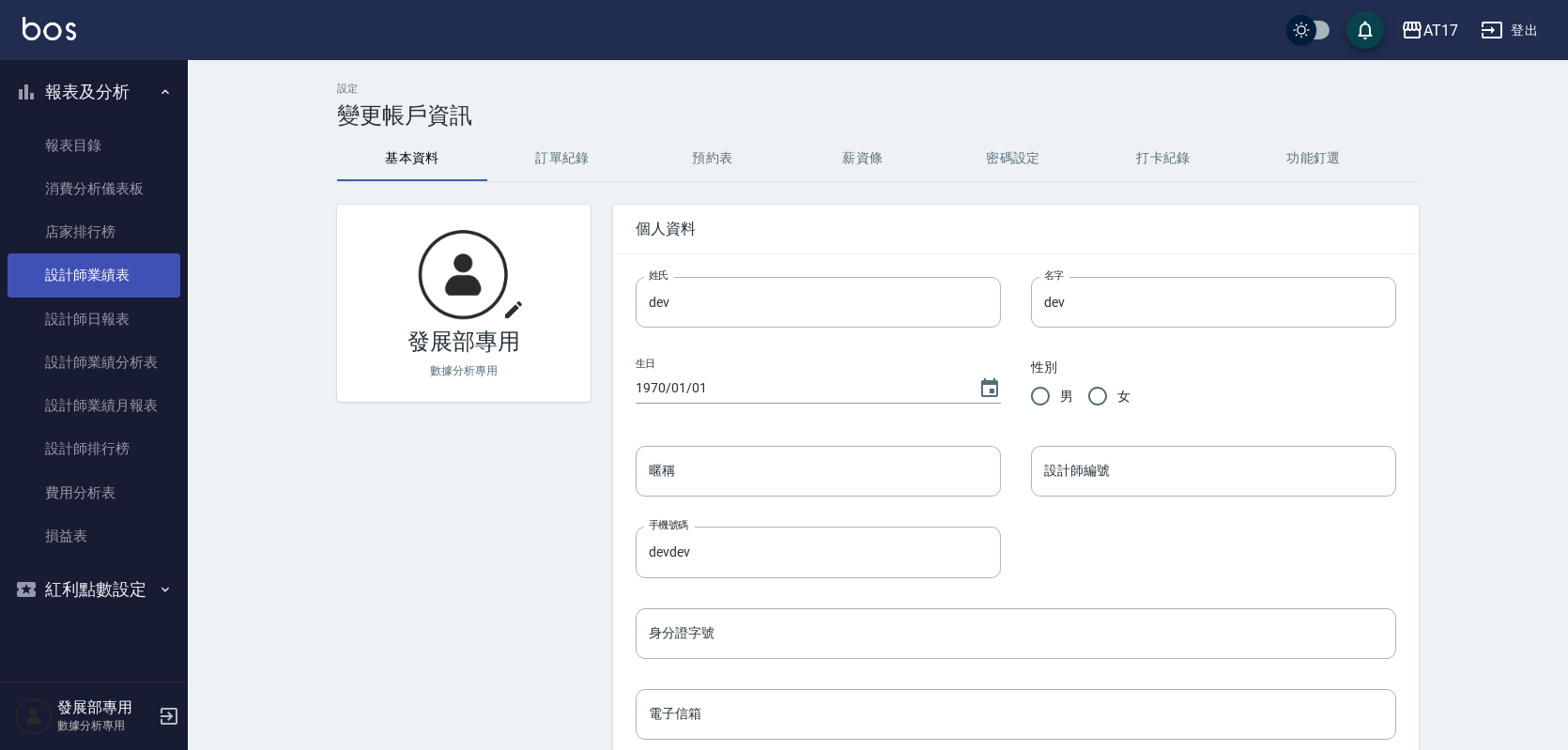 click on "設計師業績表" at bounding box center (94, 275) 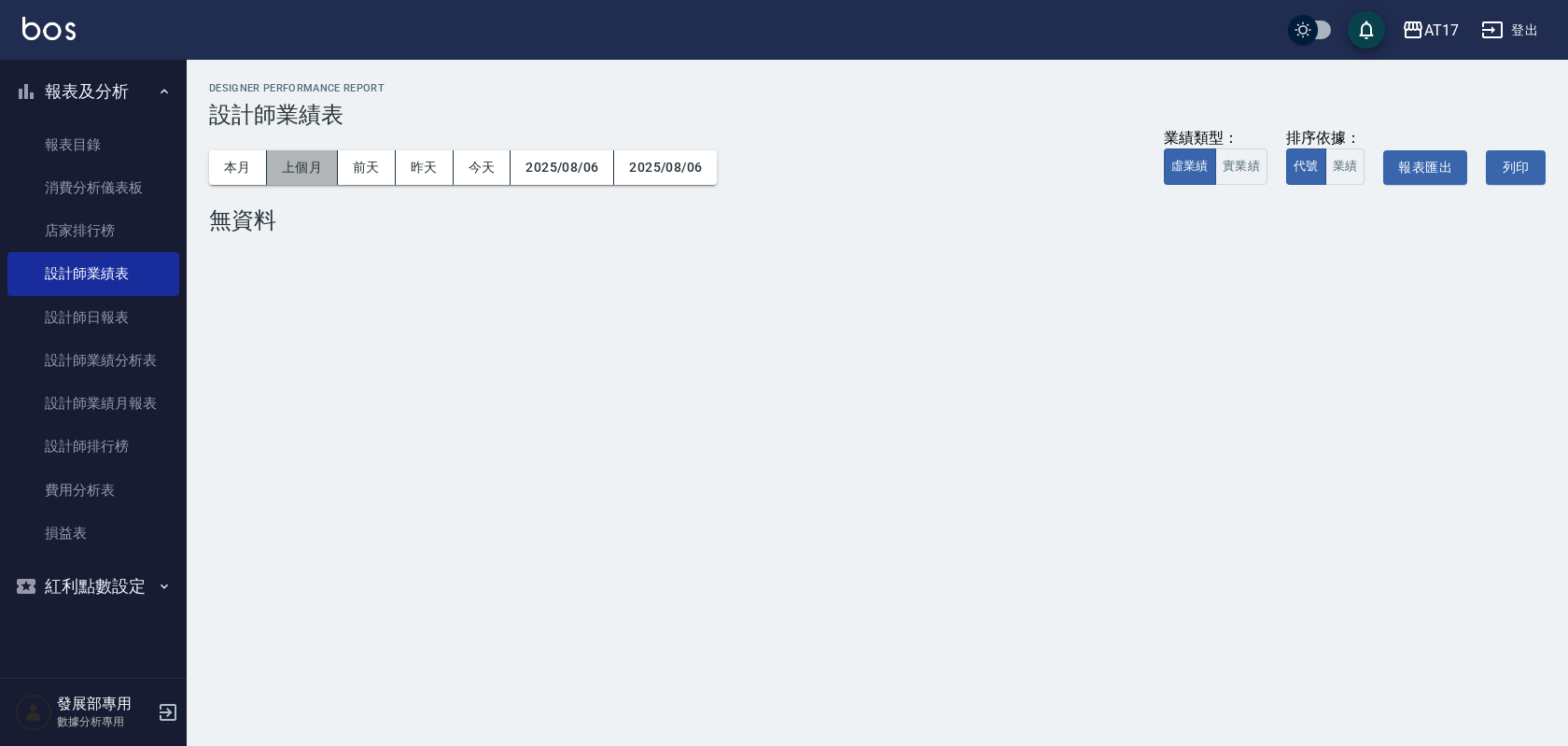 click on "上個月" at bounding box center (302, 167) 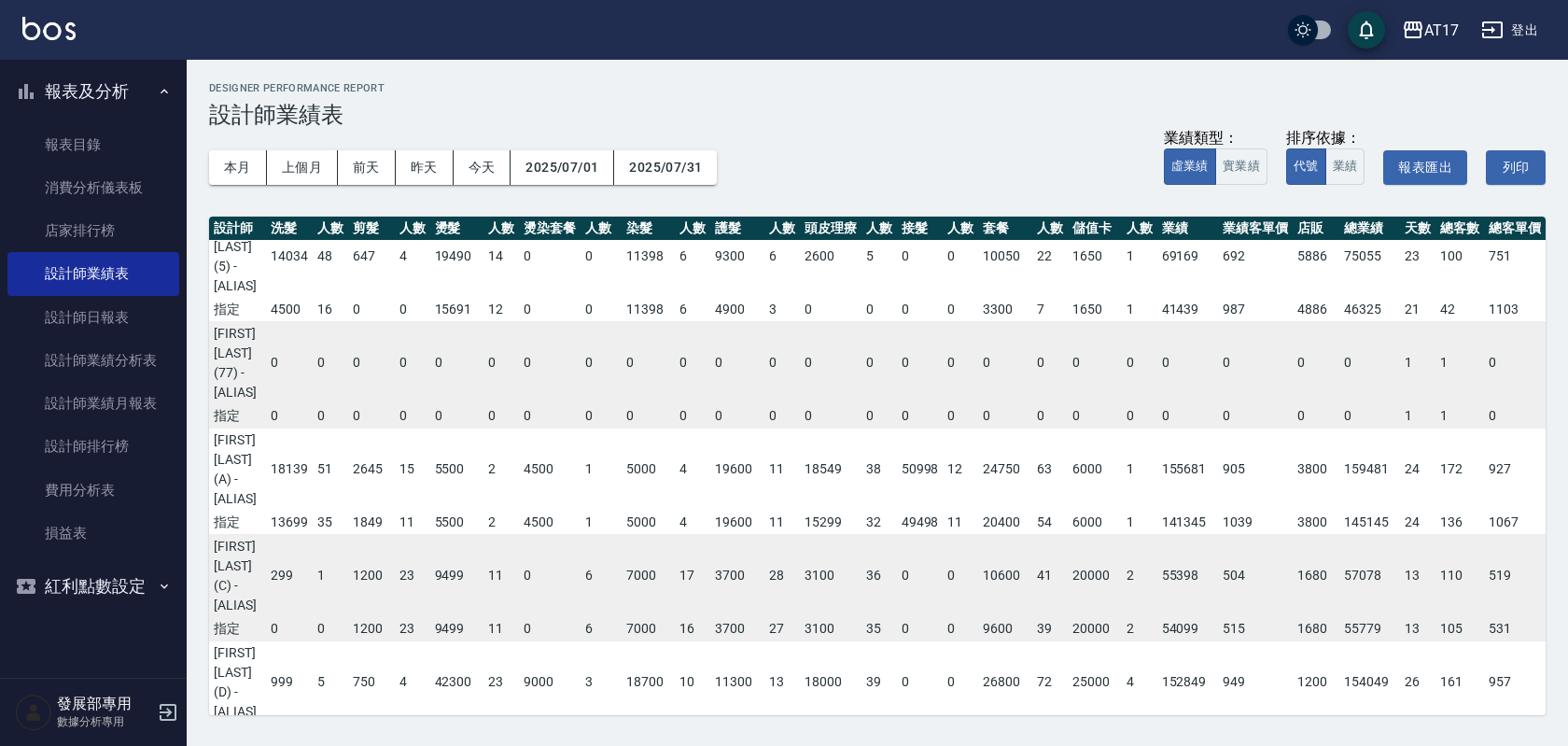 scroll, scrollTop: 0, scrollLeft: 0, axis: both 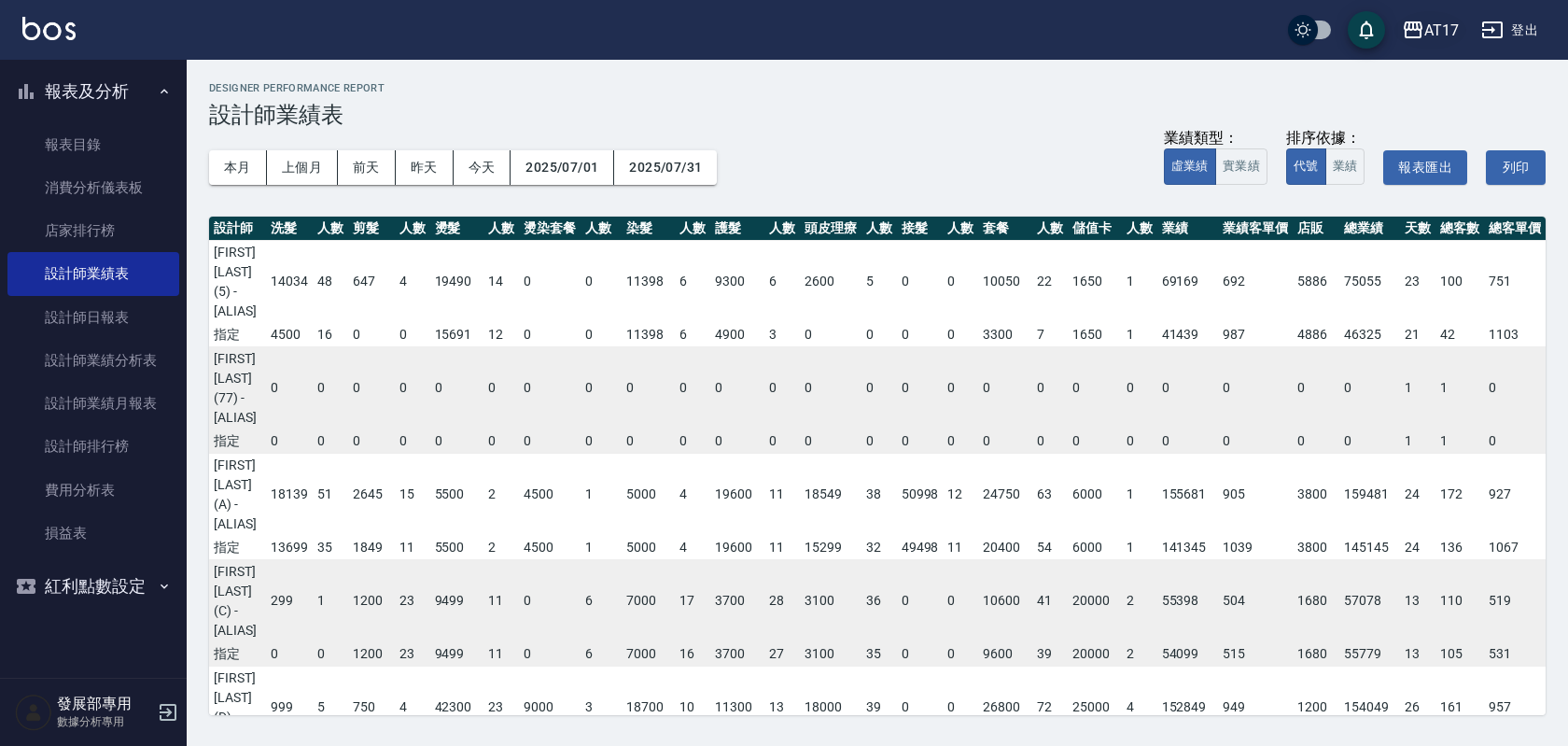 drag, startPoint x: 1459, startPoint y: 14, endPoint x: 1449, endPoint y: 19, distance: 11.18034 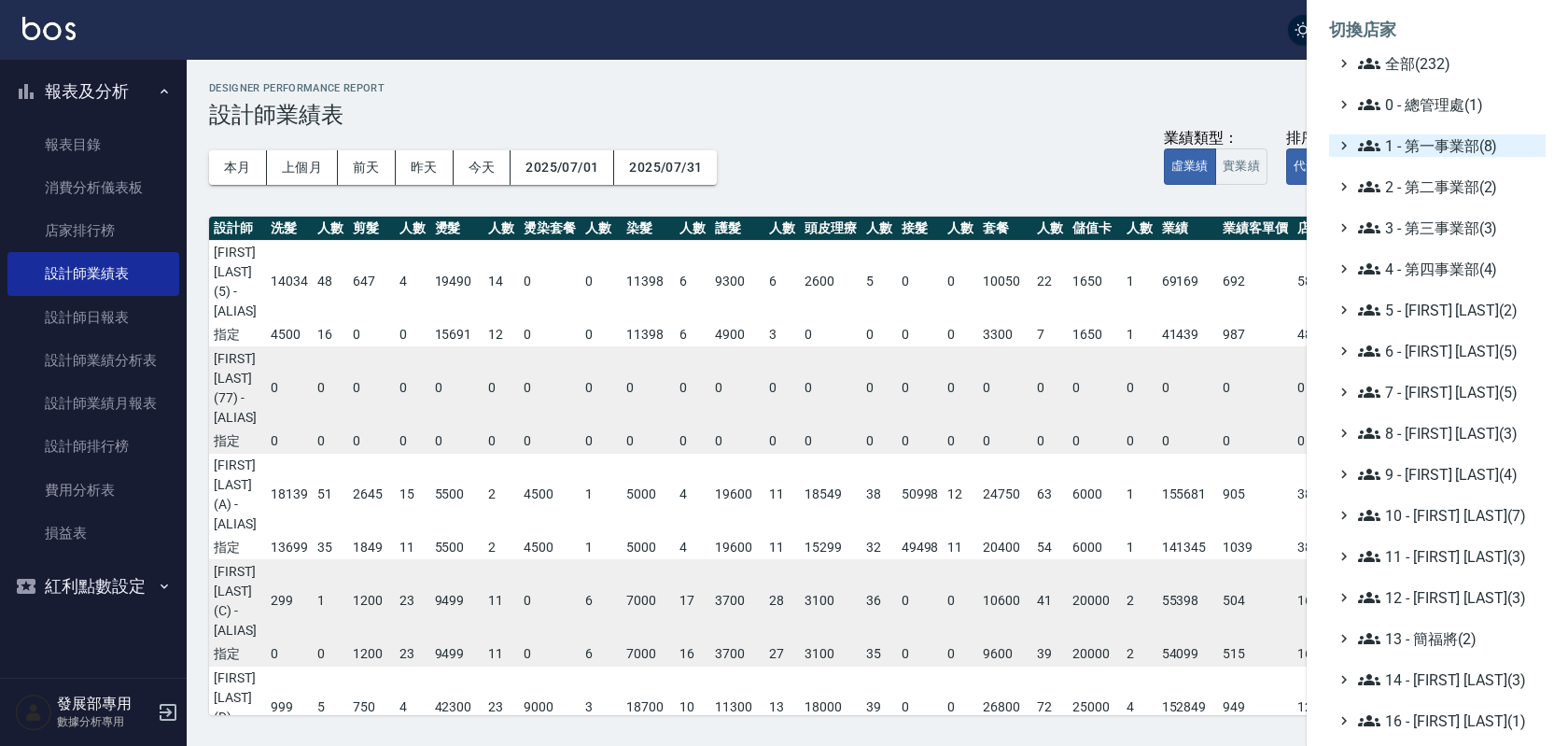 click on "1 - 第一事業部(8)" at bounding box center [1448, 146] 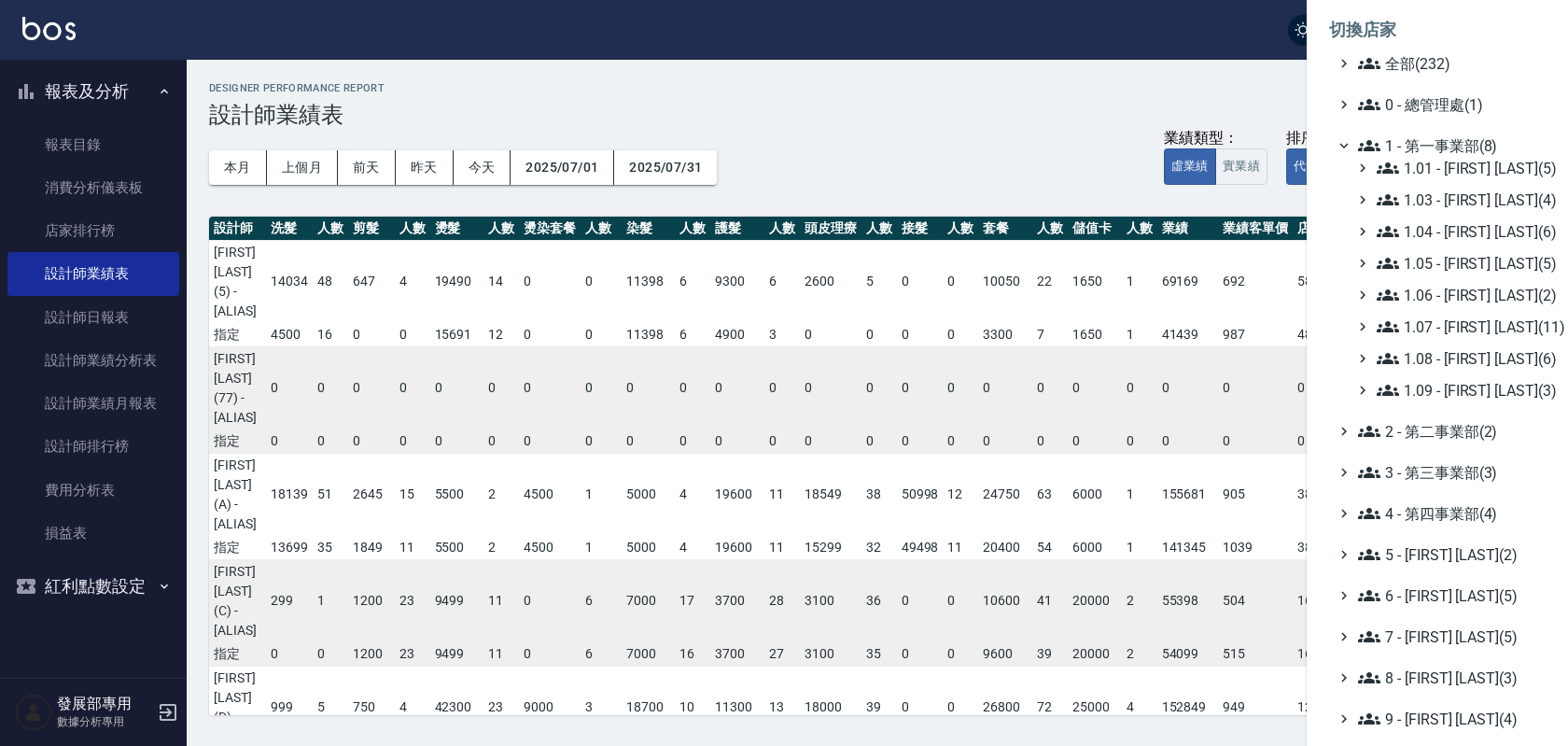 click on "1.01 - 鄭洞樂(5) 1.03 - 曾振剛(4) 1.04 - 陳敬羽(6) 1.05 - 廖厚迪(5) 1.06 - 何庭智(2) 1.07 - 蔡佳均(11) 1.08 - 張晉瑋(6) 1.09 - 劉純億(3)" at bounding box center (1447, 279) 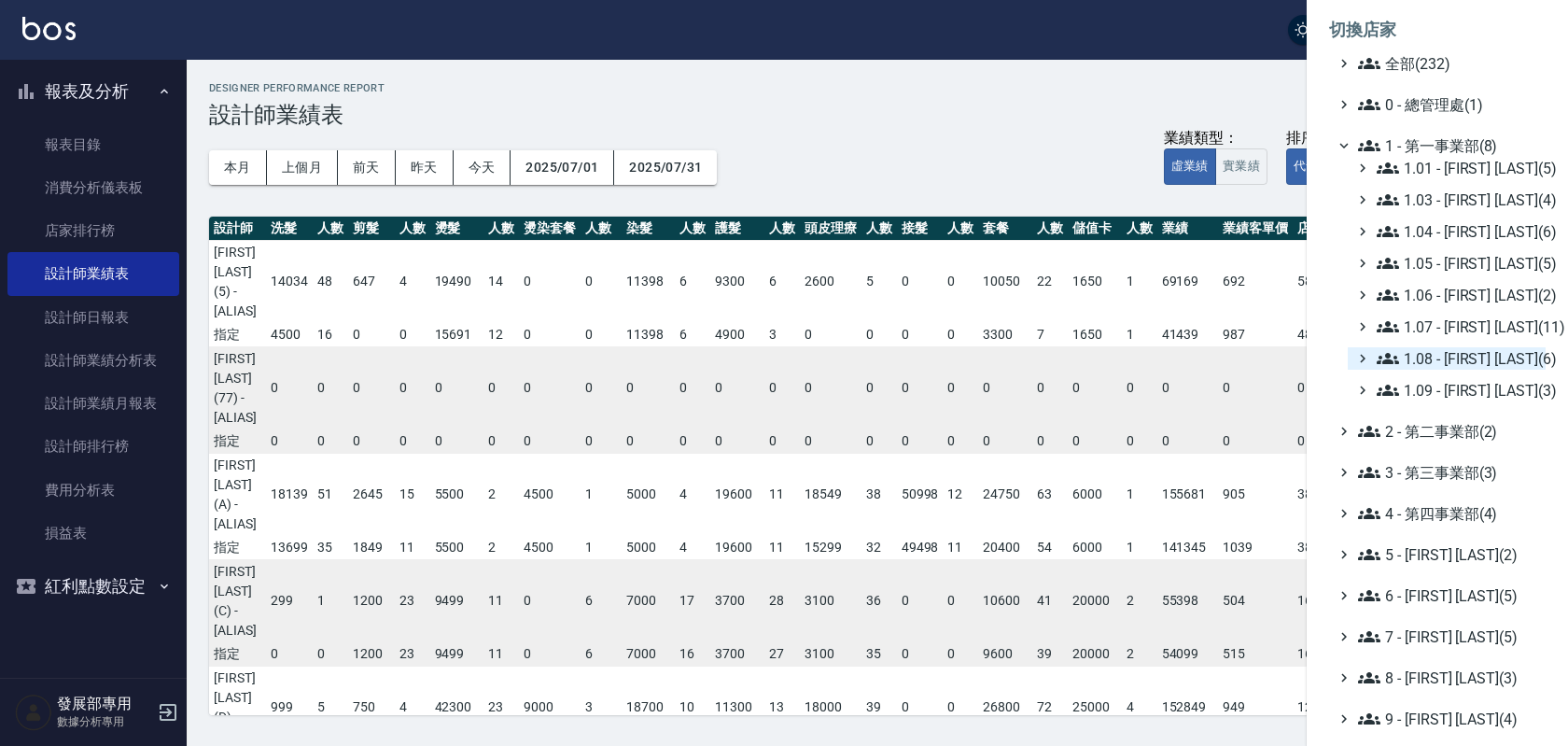 click on "1.08 - [LAST_NAME](6)" at bounding box center (1457, 359) 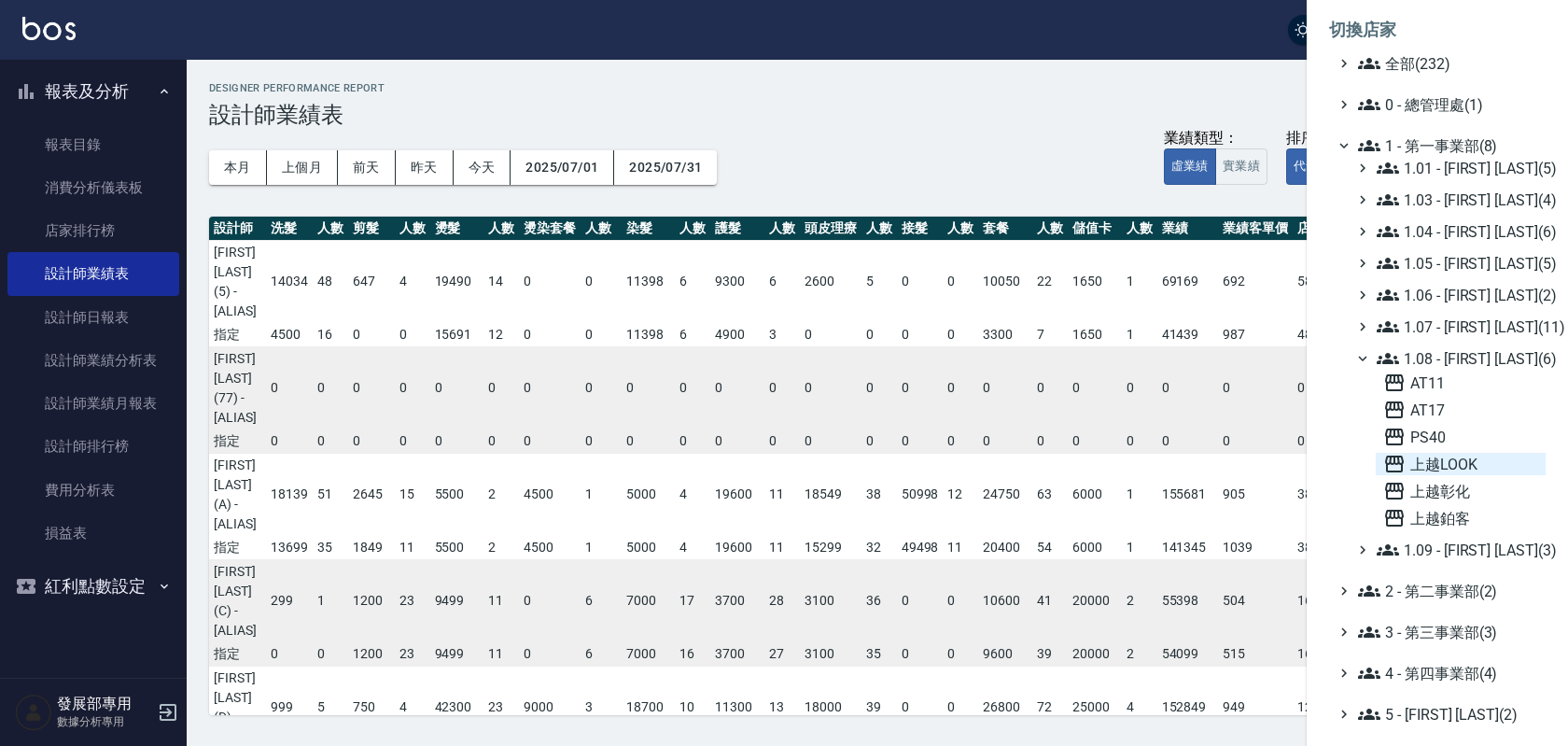 click on "上越LOOK" at bounding box center (1461, 464) 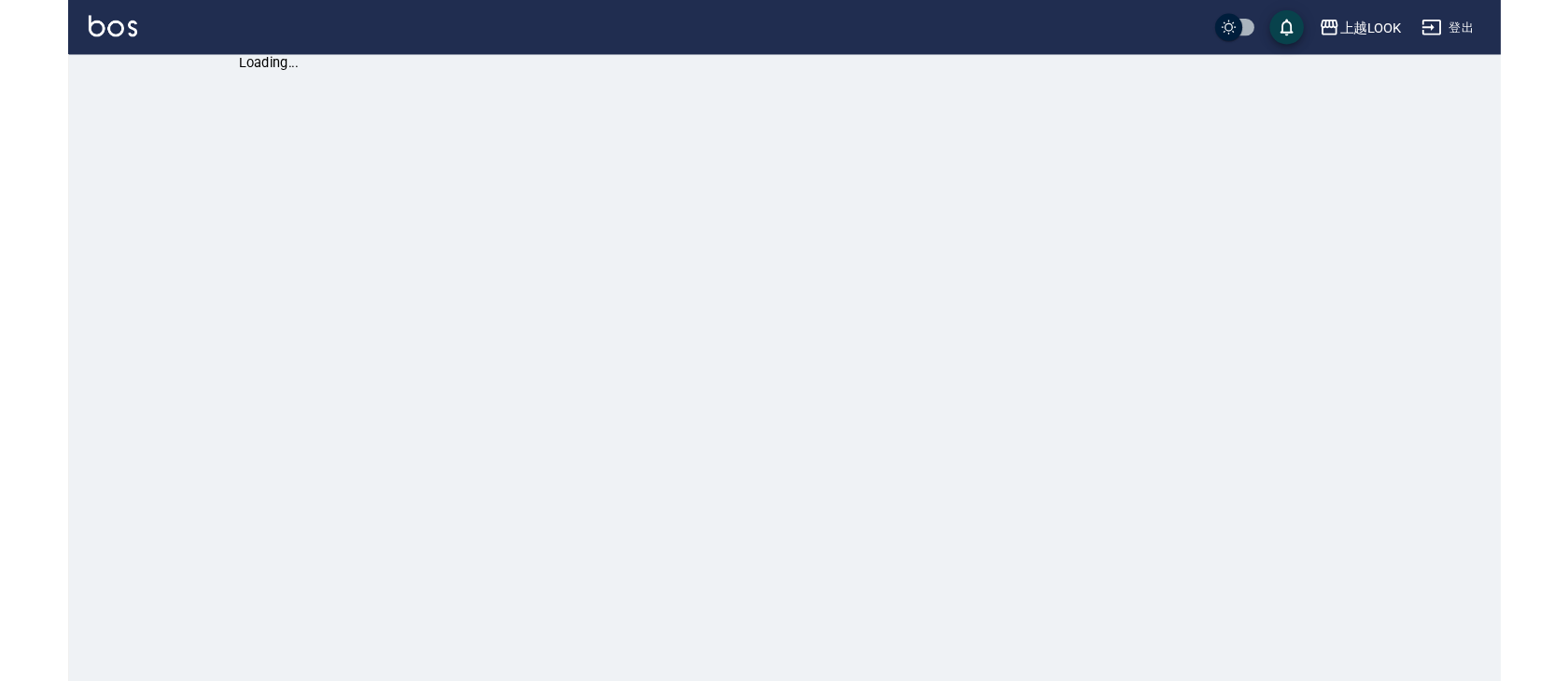 scroll, scrollTop: 0, scrollLeft: 0, axis: both 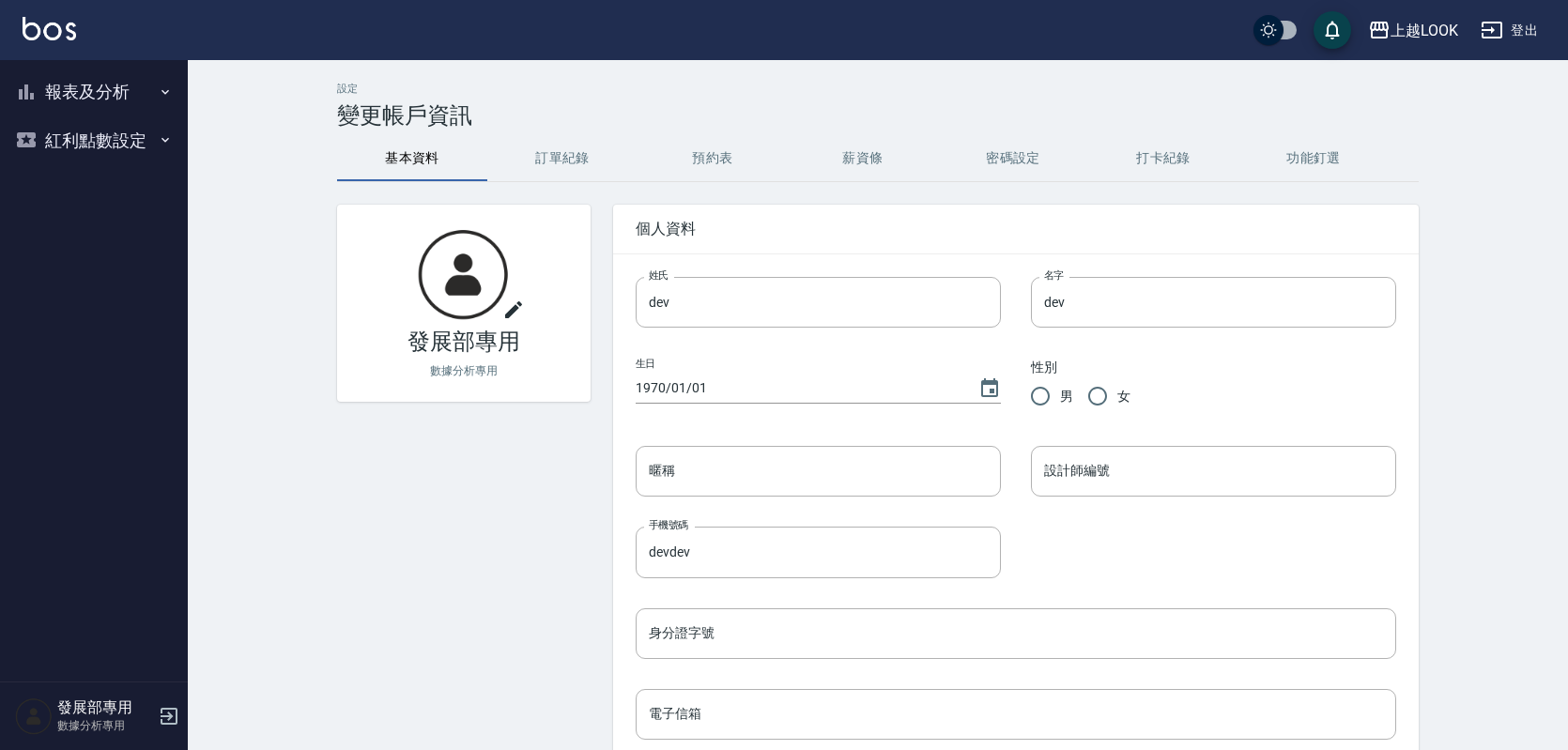 click on "報表及分析" at bounding box center (94, 92) 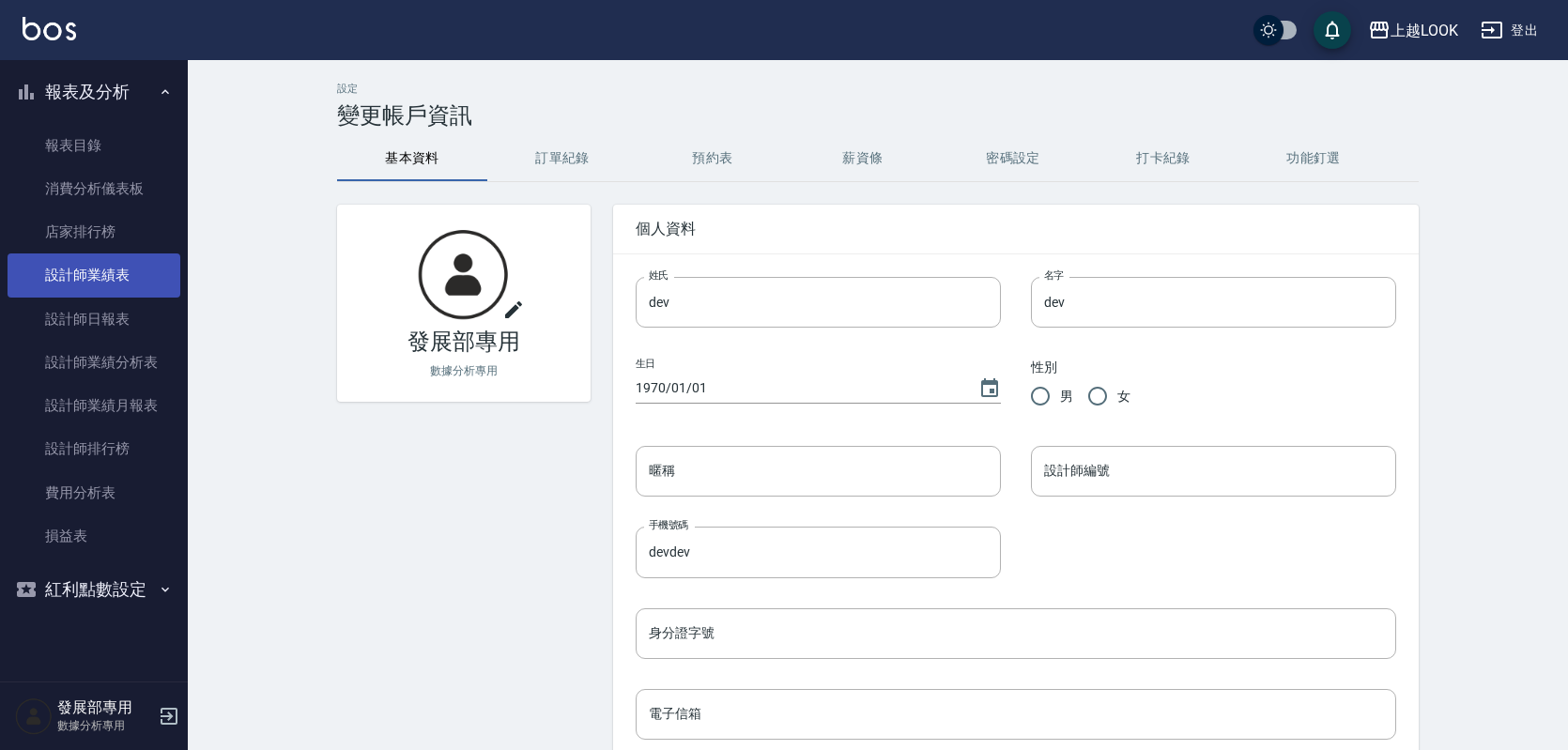 click on "設計師業績表" at bounding box center [94, 275] 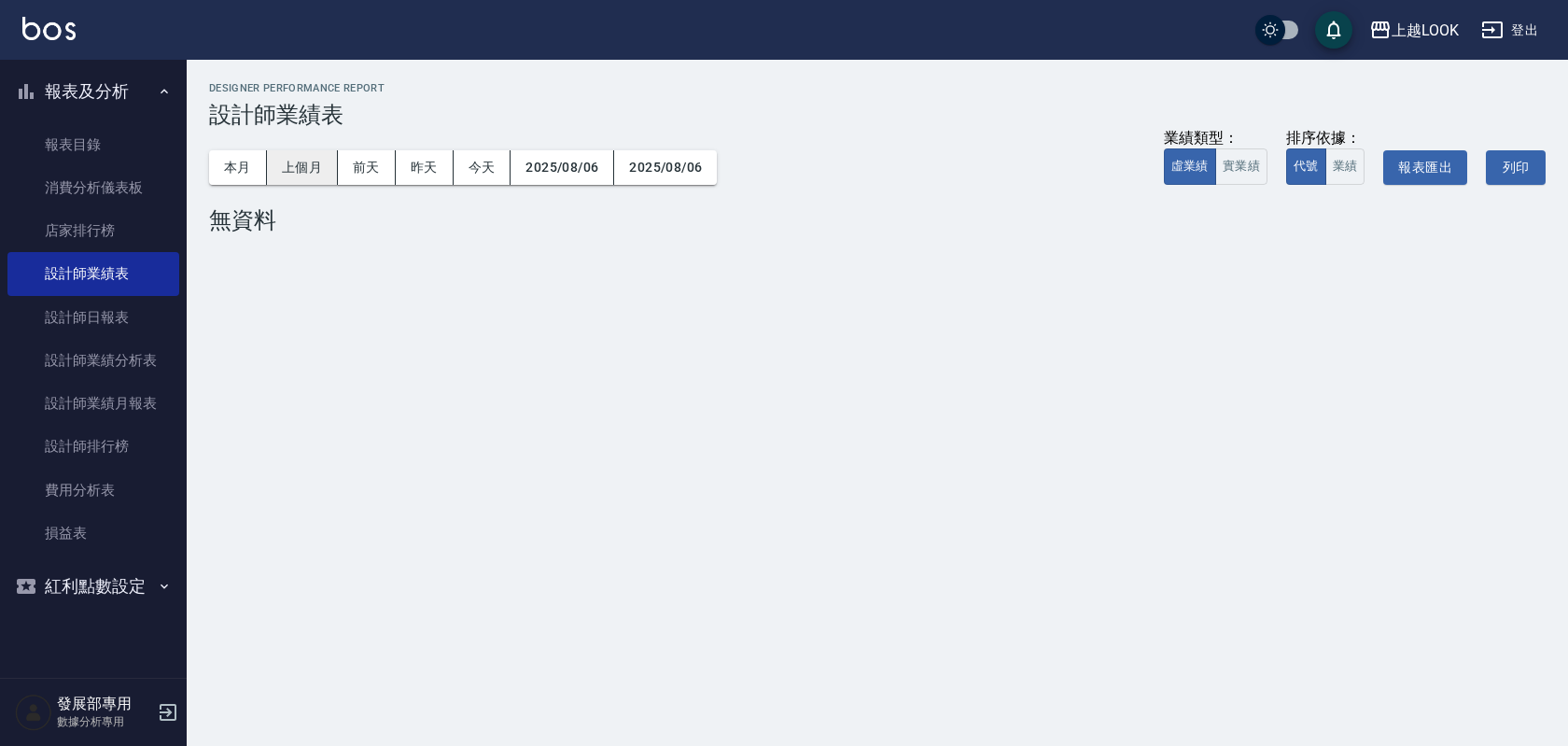 click on "上個月" at bounding box center [302, 167] 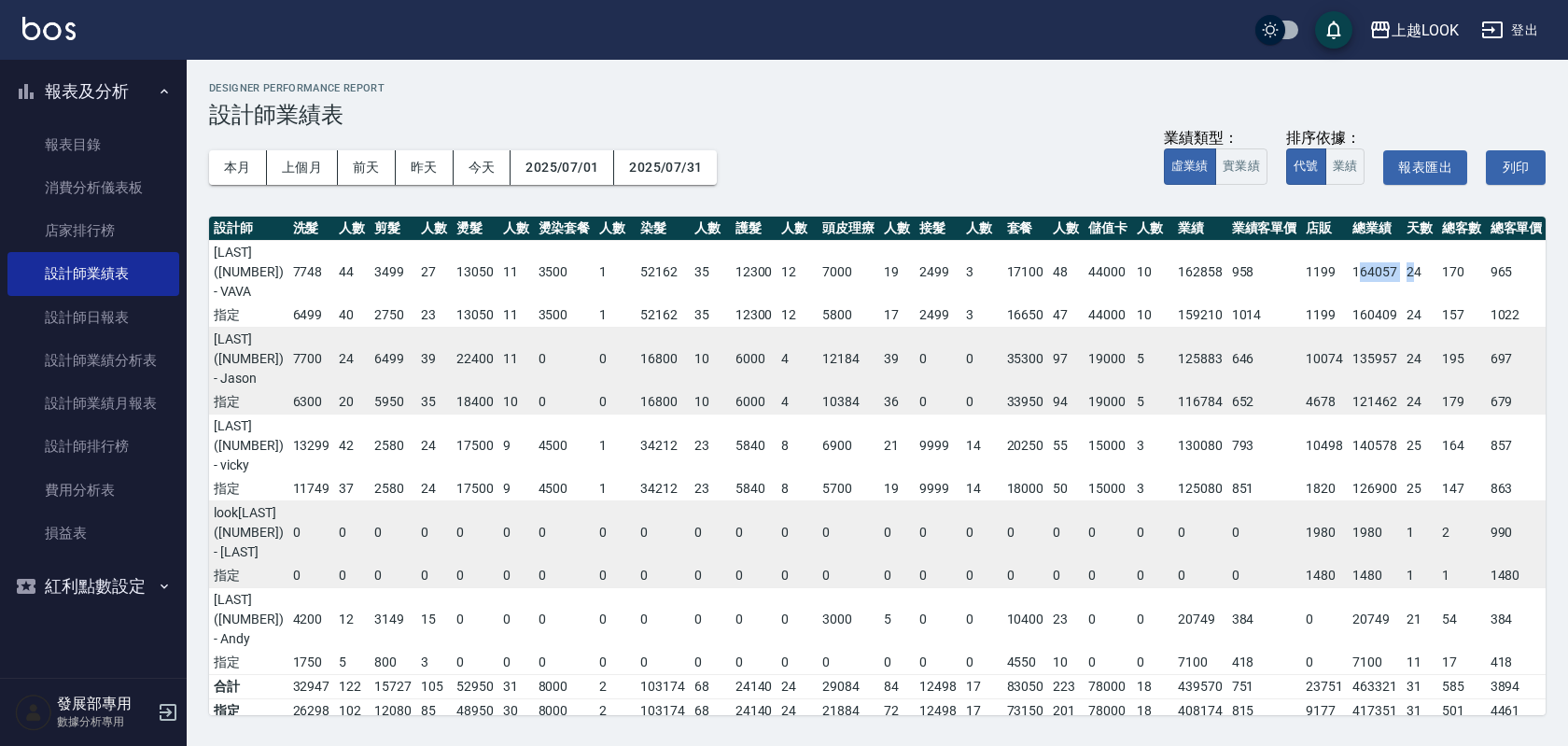 drag, startPoint x: 1346, startPoint y: 263, endPoint x: 1402, endPoint y: 258, distance: 56.222771 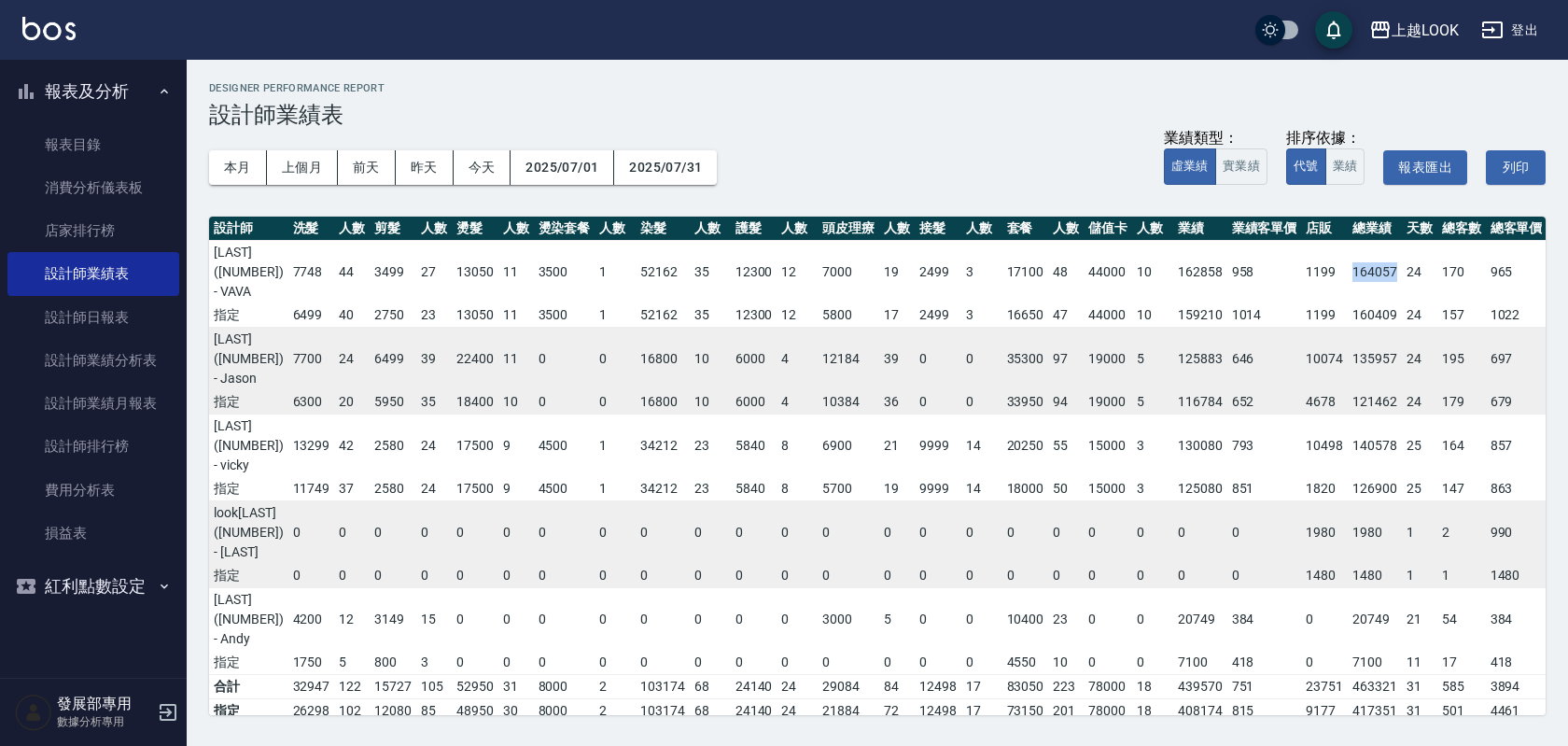 drag, startPoint x: 1345, startPoint y: 263, endPoint x: 1383, endPoint y: 259, distance: 38.209946 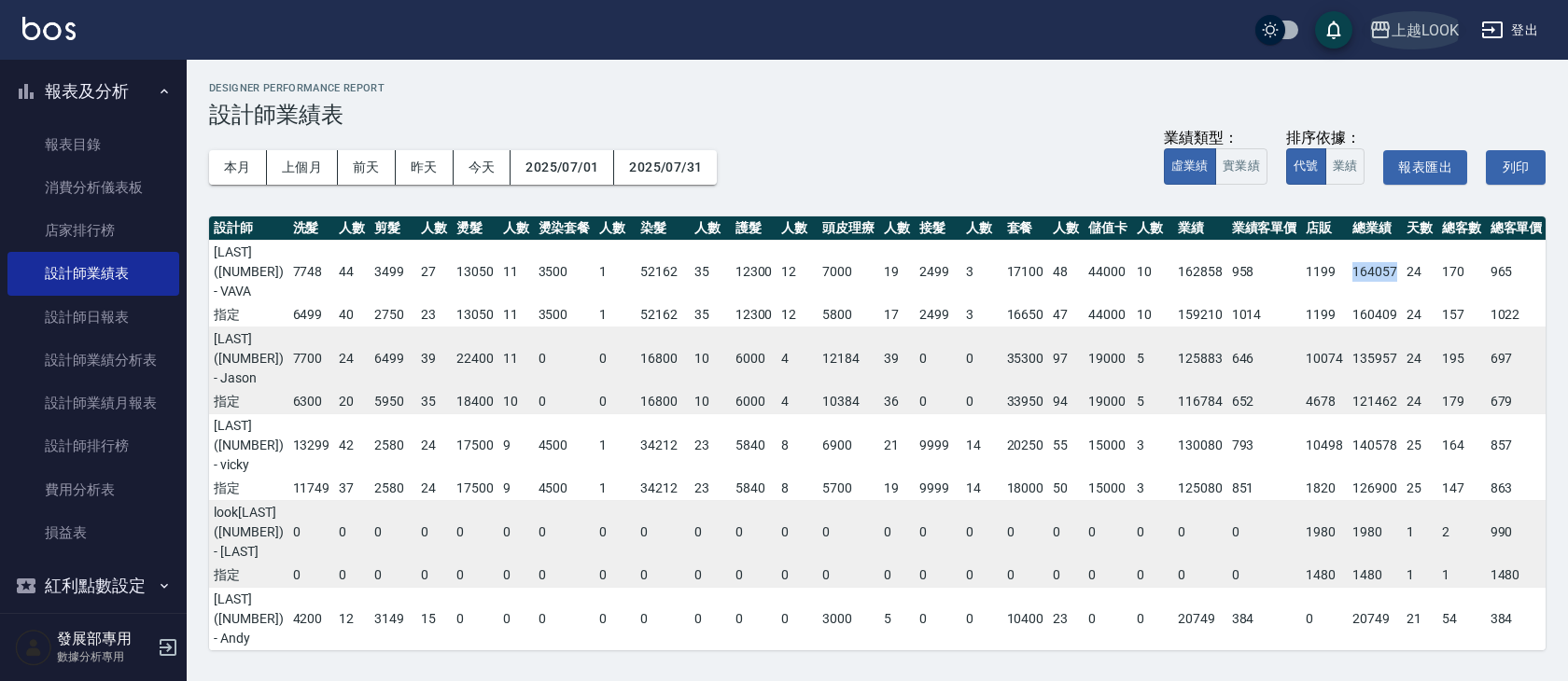 click on "上越LOOK" at bounding box center (1425, 30) 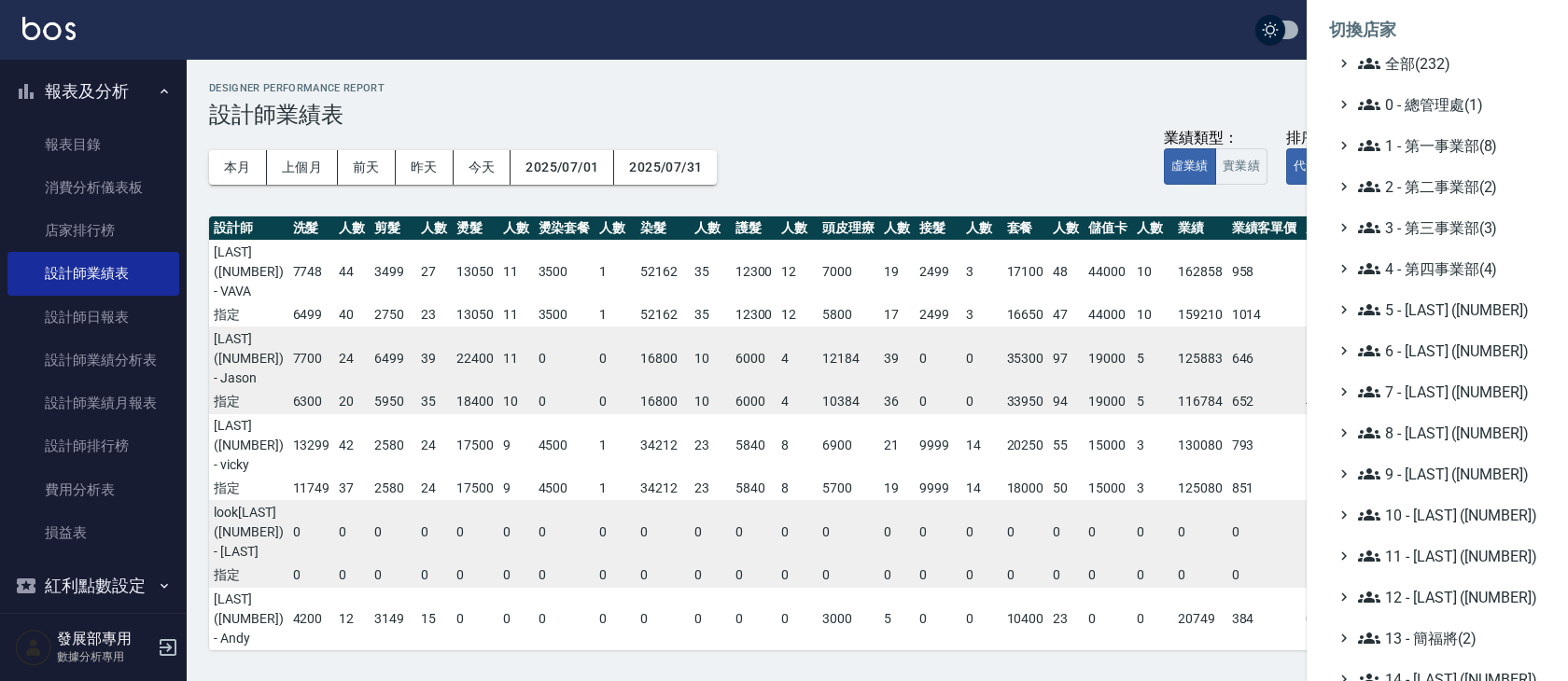 click on "全部(232) 0 - 總管理處(1) 1 - 第一事業部(8) 2 - 第二事業部(2) 3 - 第三事業部(3) 4 - 第四事業部(4) 5 - [LAST_NAME](2) 6 - [LAST_NAME](5) 7 - [LAST_NAME](5) 8 - [LAST_NAME](3) 9 - [LAST_NAME](4) 10 - [LAST_NAME](7) 11 - [LAST_NAME](3) 12 - [LAST_NAME](3) 13 - [LAST_NAME](2) 14 - [LAST_NAME](3) 16 - [LAST_NAME](1) 17 - [LAST_NAME](4) 18 - 單店(3) 19 - 新城區(3) 20 - 測試區(1) 21 - 歷史區(35)  - BeautyOS(9)" at bounding box center (1437, 515) 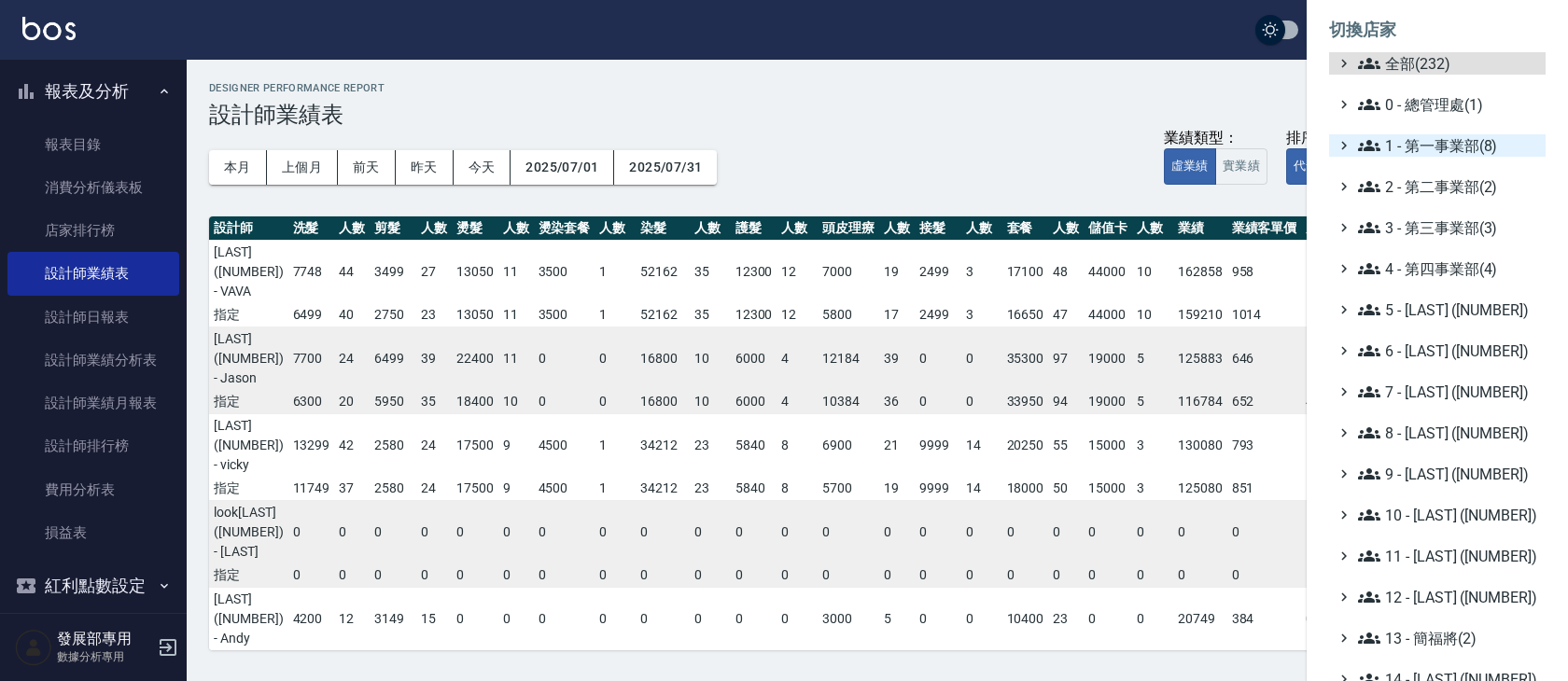 click on "1 - 第一事業部(8)" at bounding box center (1448, 146) 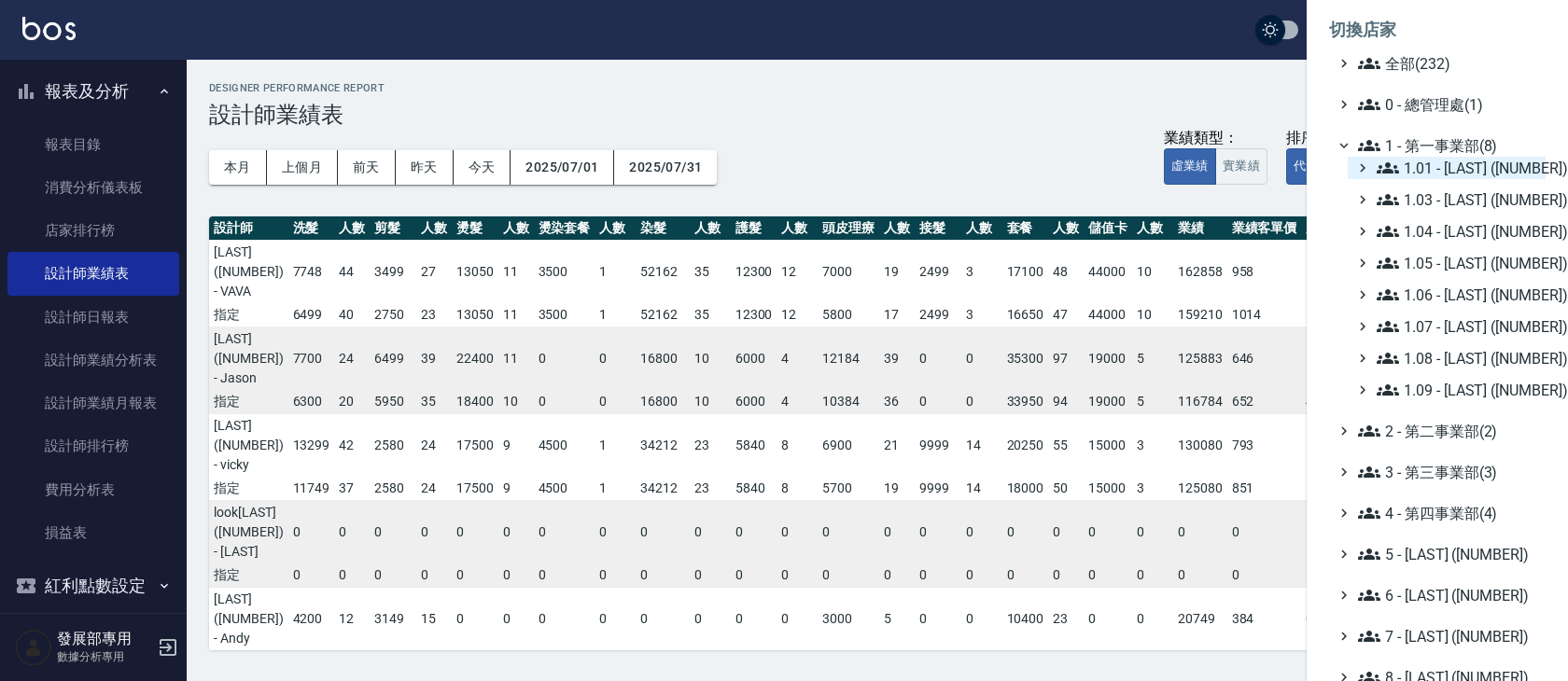 click on "1.01 - [LAST_NAME](5)" at bounding box center (1457, 168) 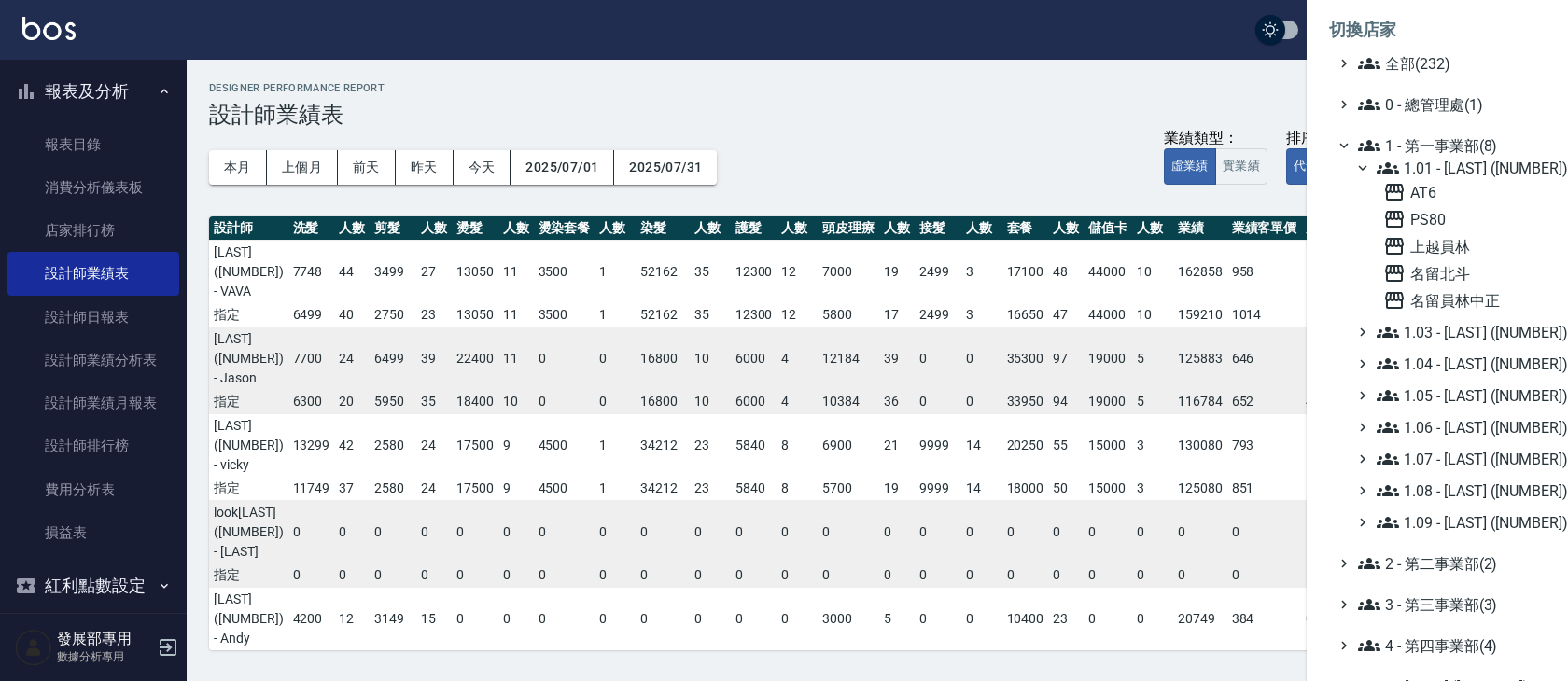 click on "1.01 - [LAST_NAME](5)" at bounding box center [1457, 168] 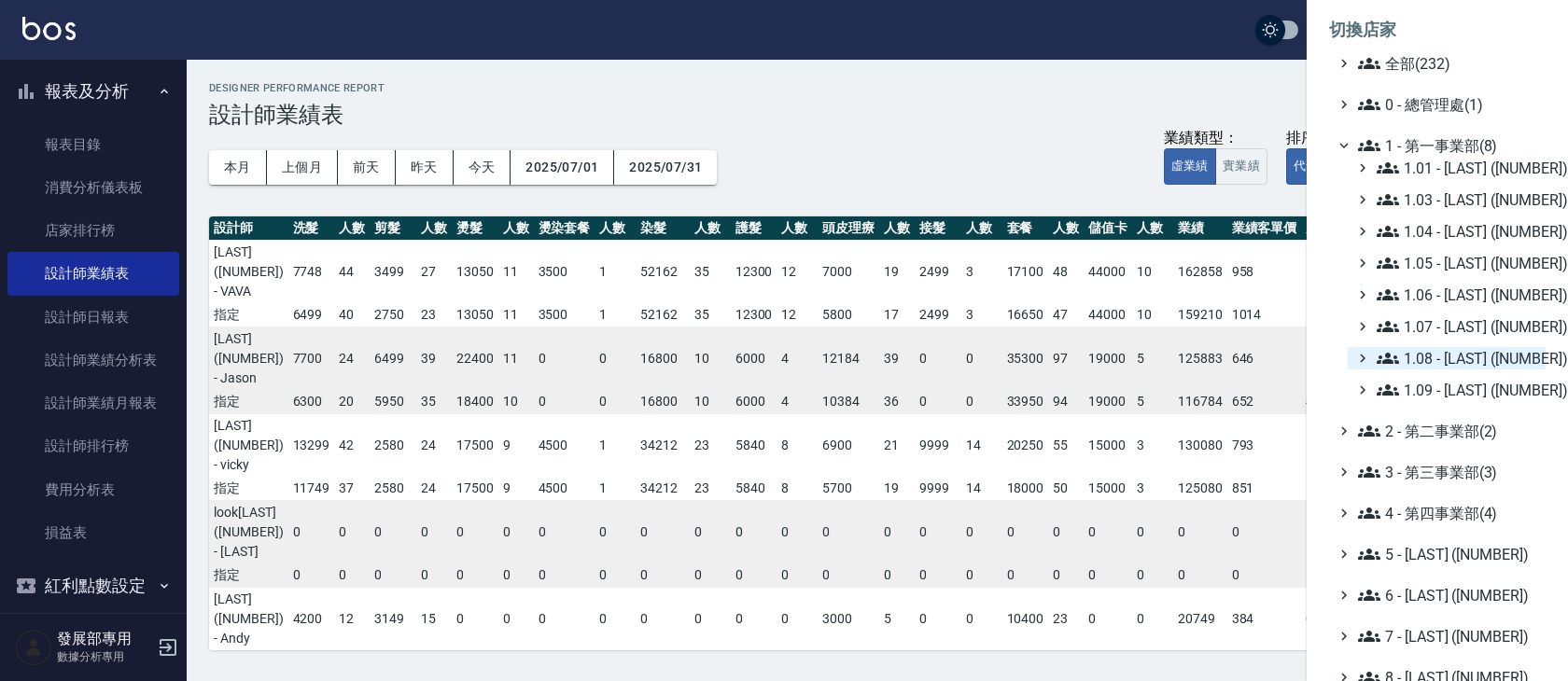 click on "1.08 - [LAST_NAME](6)" at bounding box center (1457, 358) 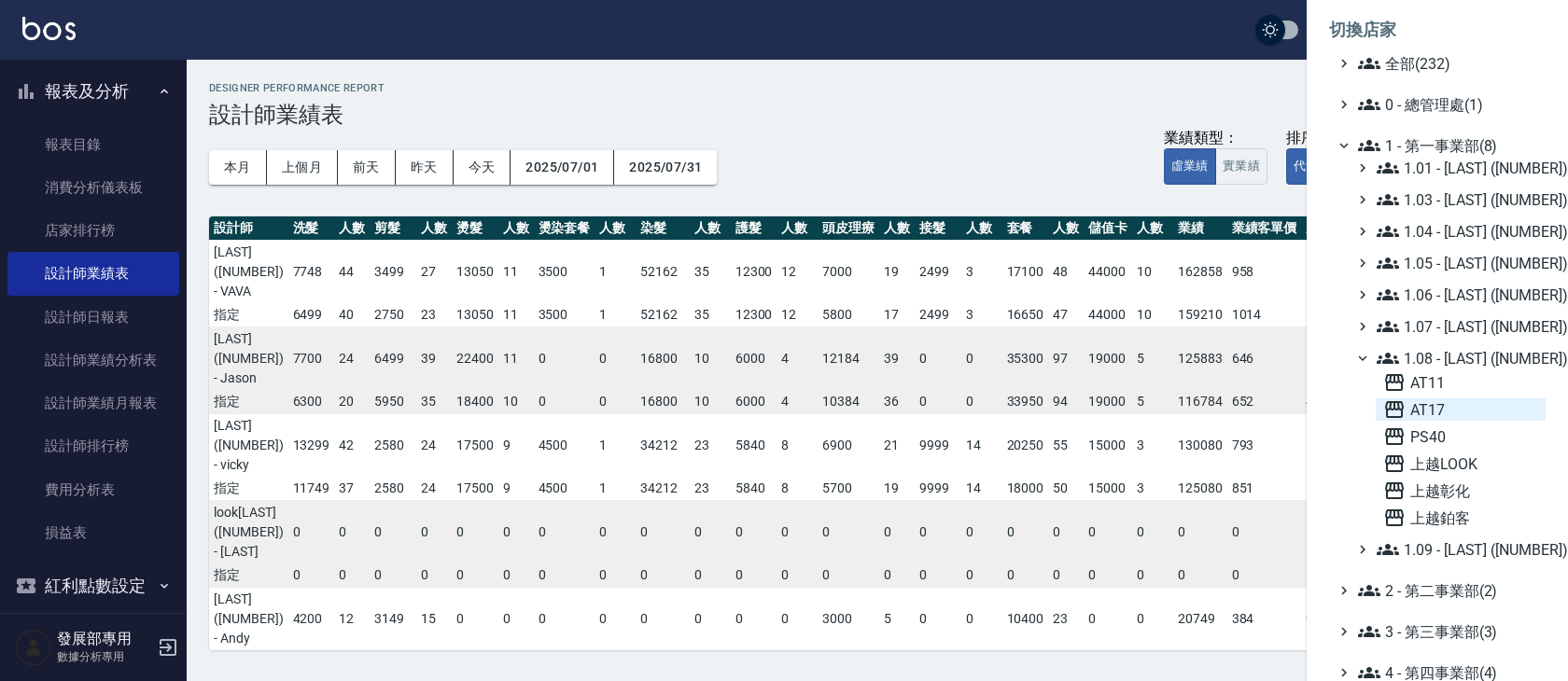 click on "AT17" at bounding box center [1461, 410] 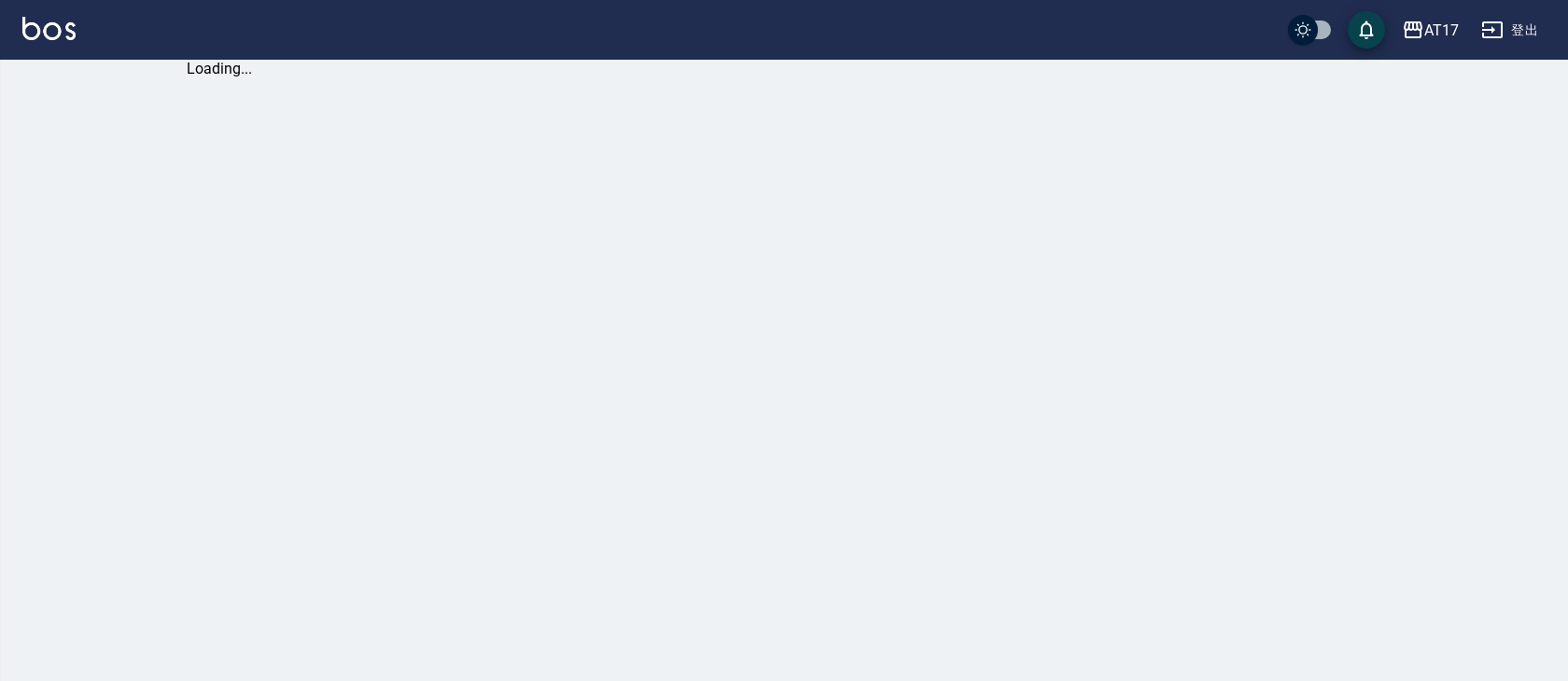scroll, scrollTop: 0, scrollLeft: 0, axis: both 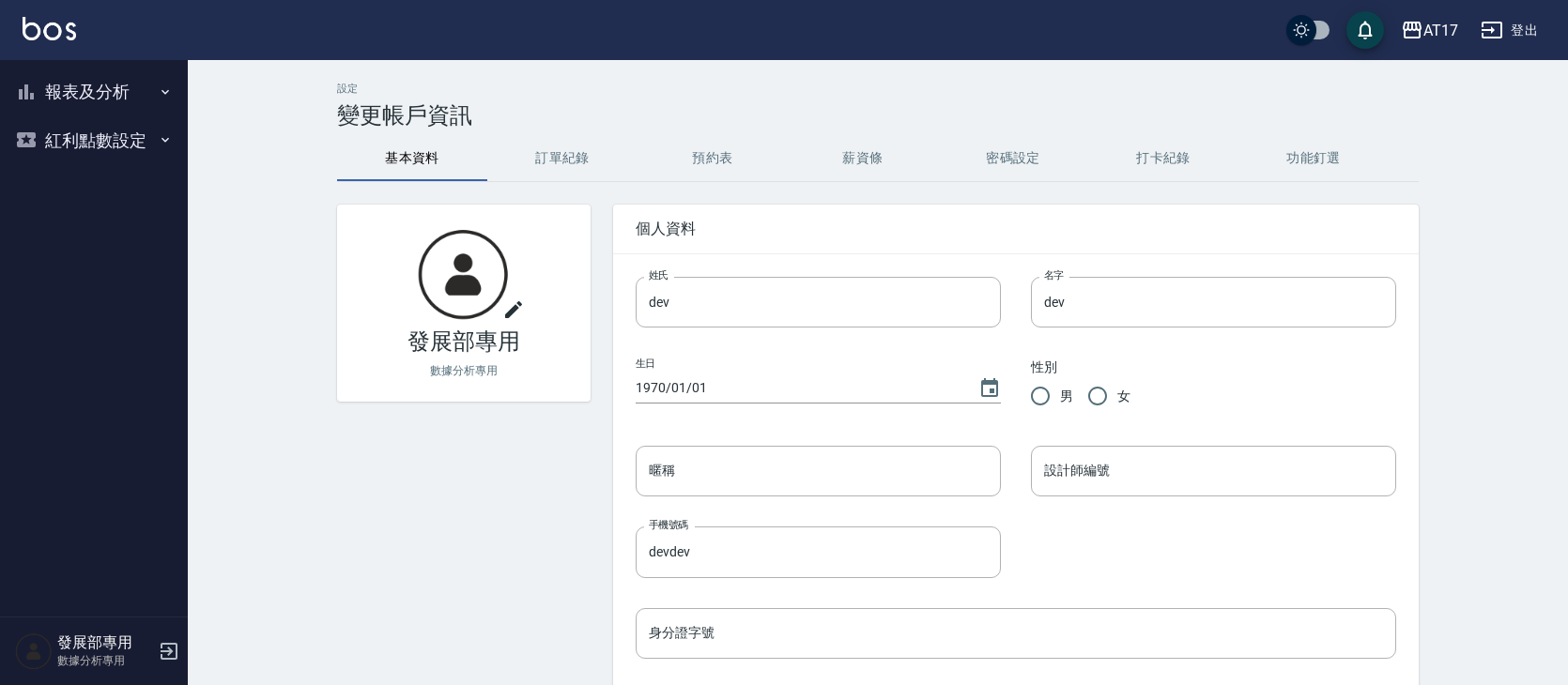 click 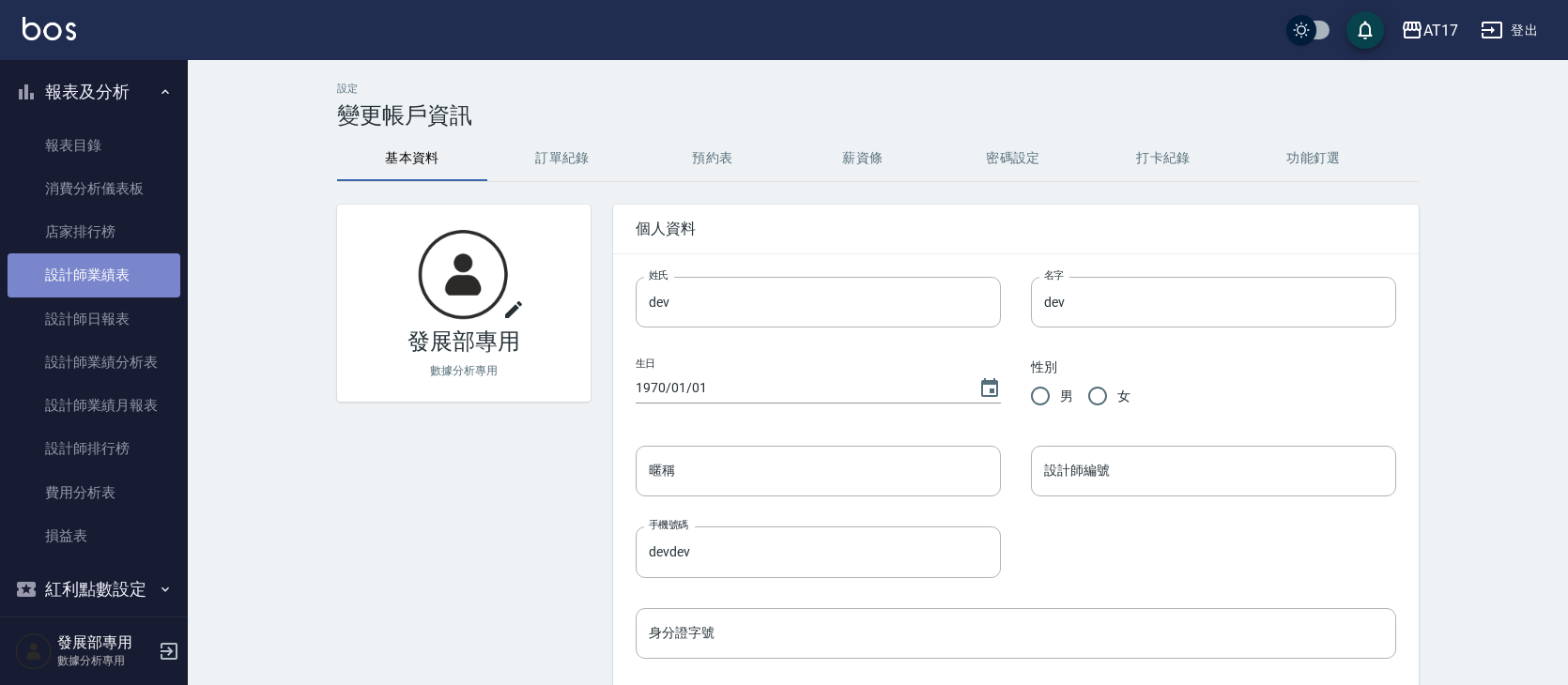 click on "設計師業績表" at bounding box center (94, 275) 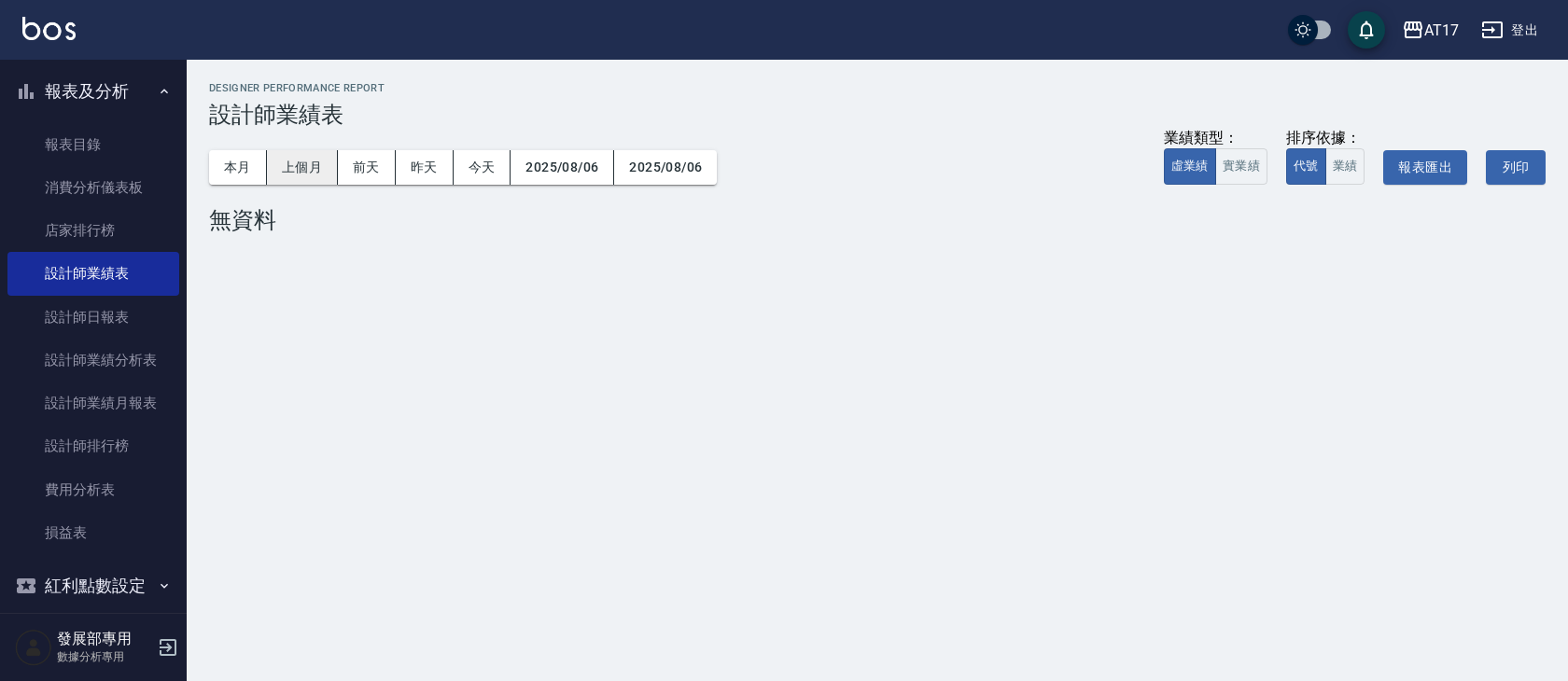 click on "上個月" at bounding box center (302, 167) 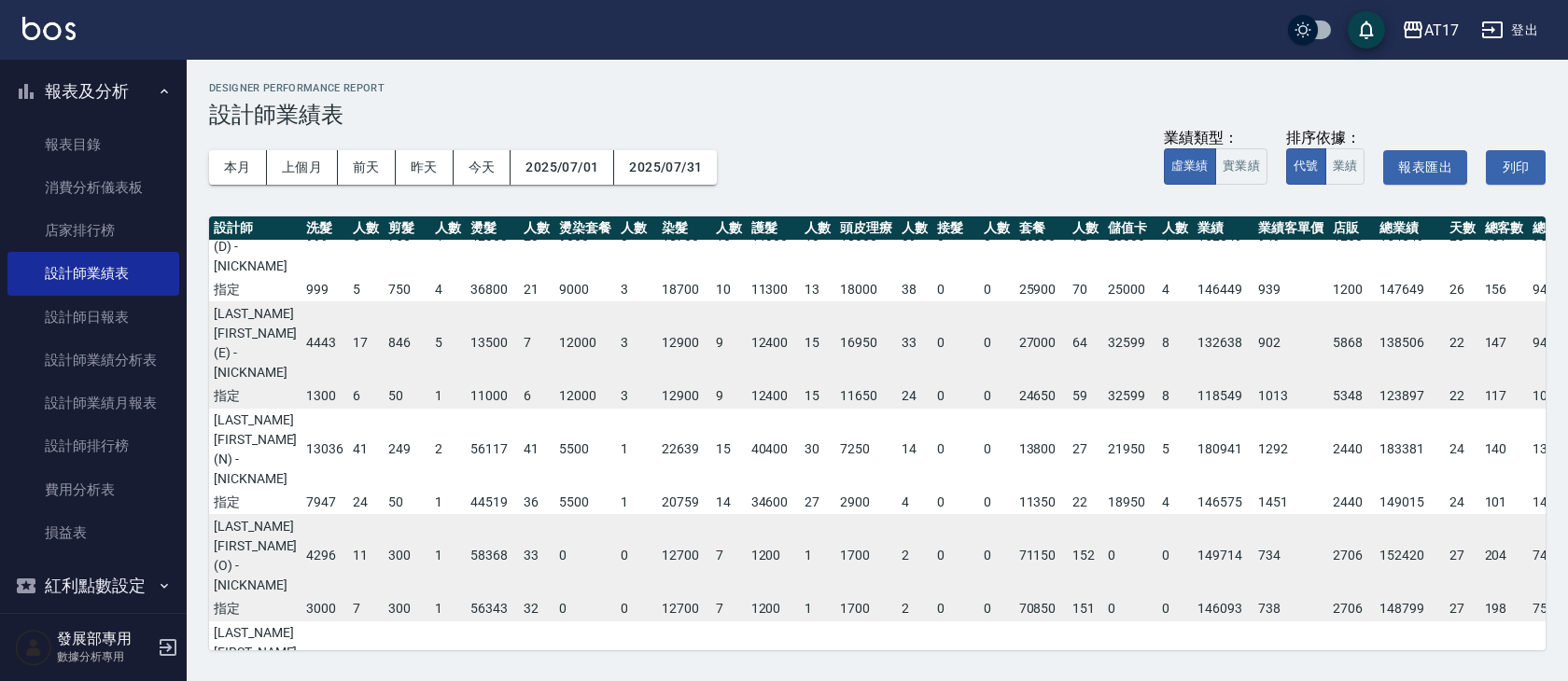 scroll, scrollTop: 468, scrollLeft: 0, axis: vertical 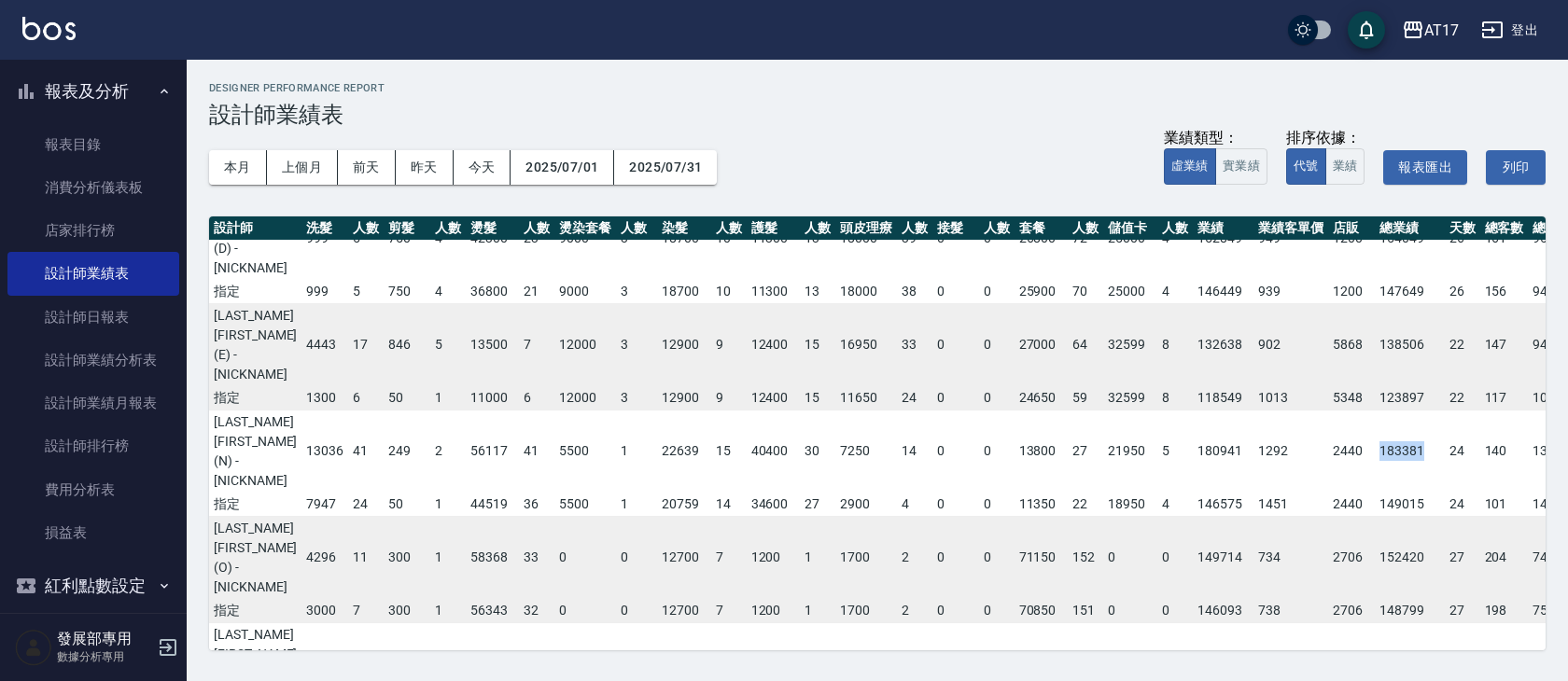 drag, startPoint x: 1337, startPoint y: 305, endPoint x: 1369, endPoint y: 314, distance: 33.24154 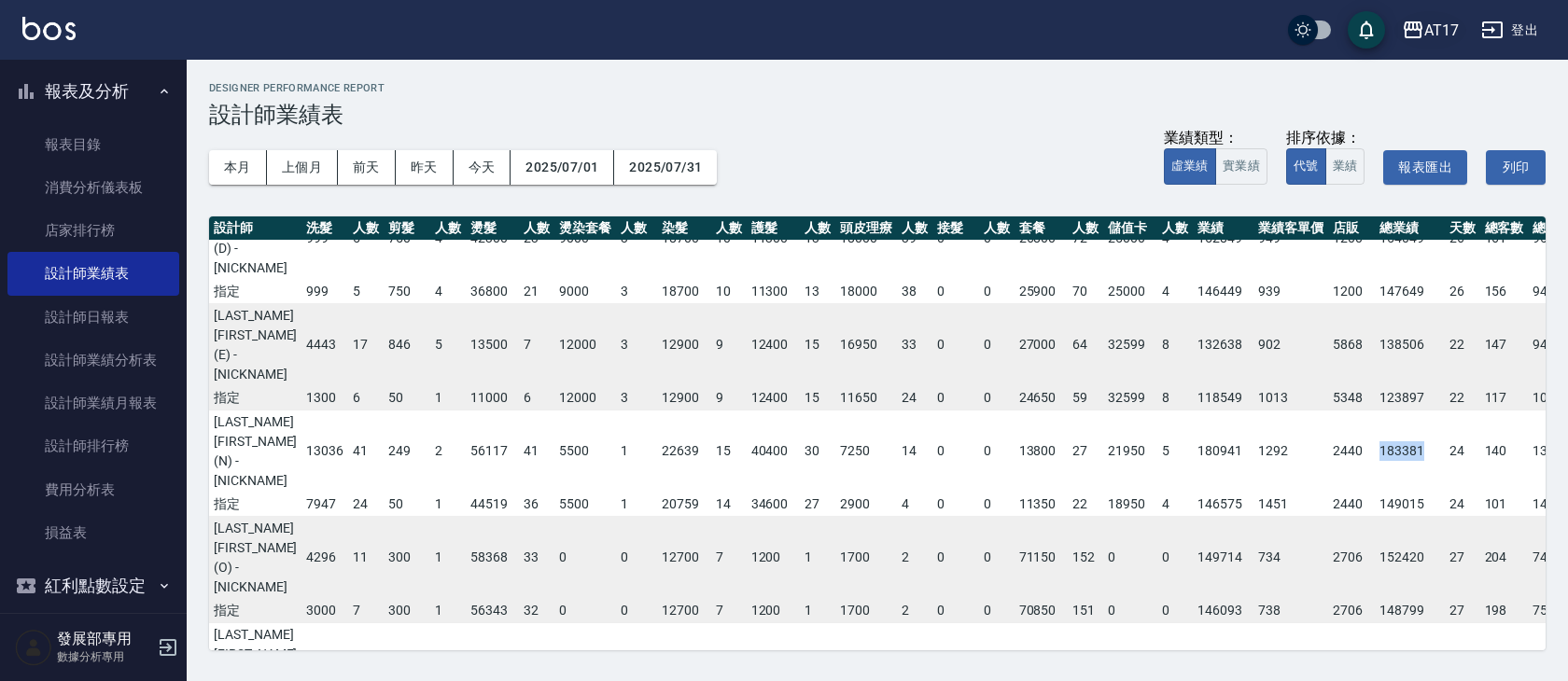 click on "AT17" at bounding box center [1441, 30] 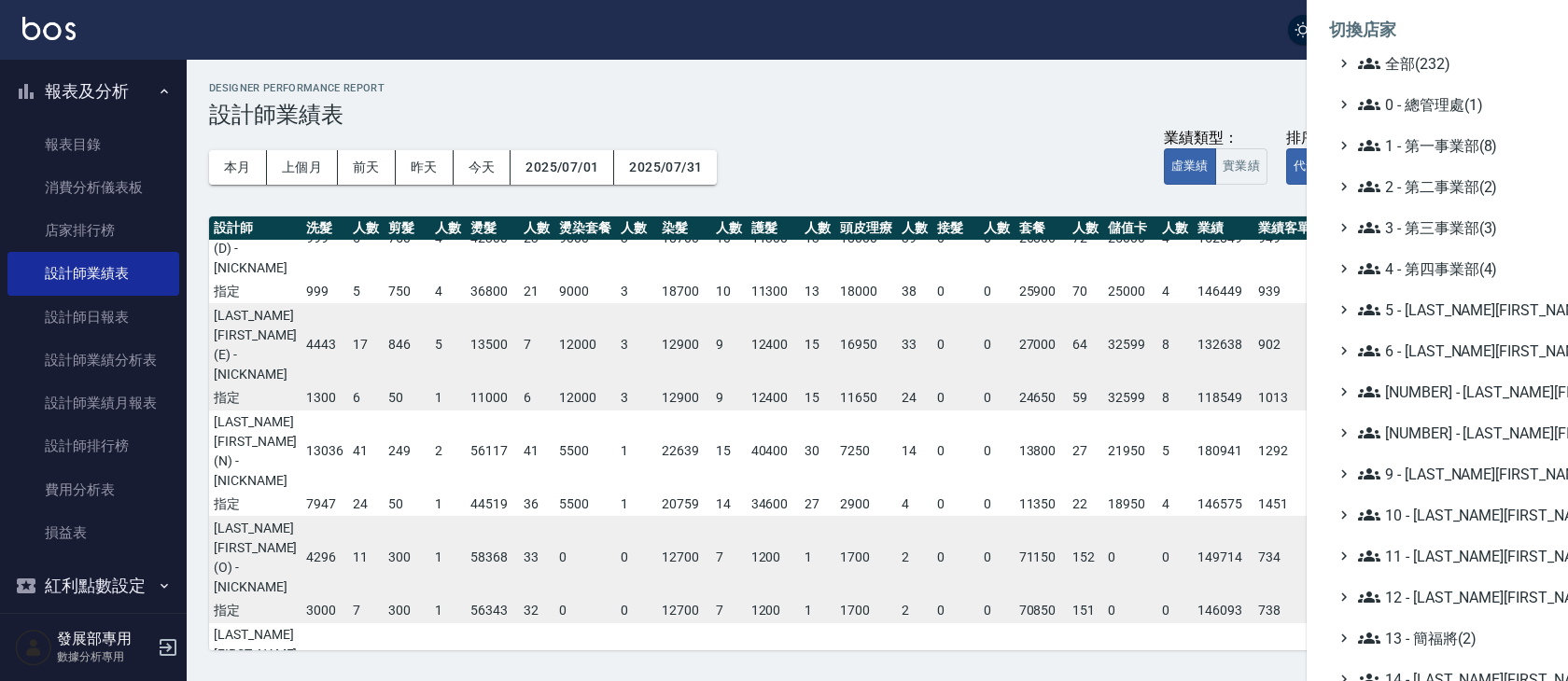 click on "全部(232) 0 - 總管理處(1) 1 - 第一事業部(8) 2 - 第二事業部(2) 3 - 第三事業部(3) 4 - 第四事業部(4) 5 - [LAST_NAME](2) 6 - [LAST_NAME](5) 7 - [LAST_NAME](5) 8 - [LAST_NAME](3) 9 - [LAST_NAME](4) 10 - [LAST_NAME](7) 11 - [LAST_NAME](3) 12 - [LAST_NAME](3) 13 - [LAST_NAME](2) 14 - [LAST_NAME](3) 16 - [LAST_NAME](1) 17 - [LAST_NAME](4) 18 - 單店(3) 19 - 新城區(3) 20 - 測試區(1) 21 - 歷史區(35)  - BeautyOS(9)" at bounding box center (1437, 515) 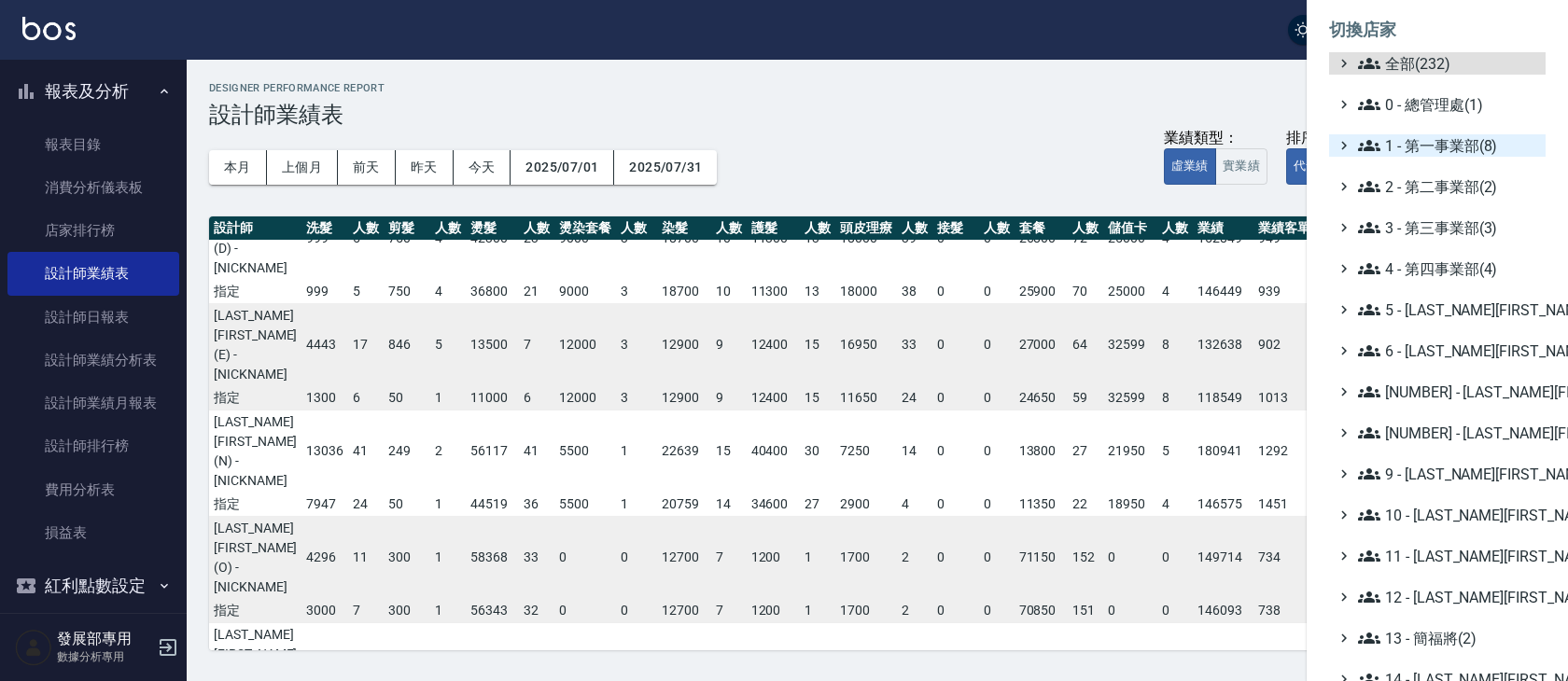 click on "1 - 第一事業部(8)" at bounding box center [1448, 146] 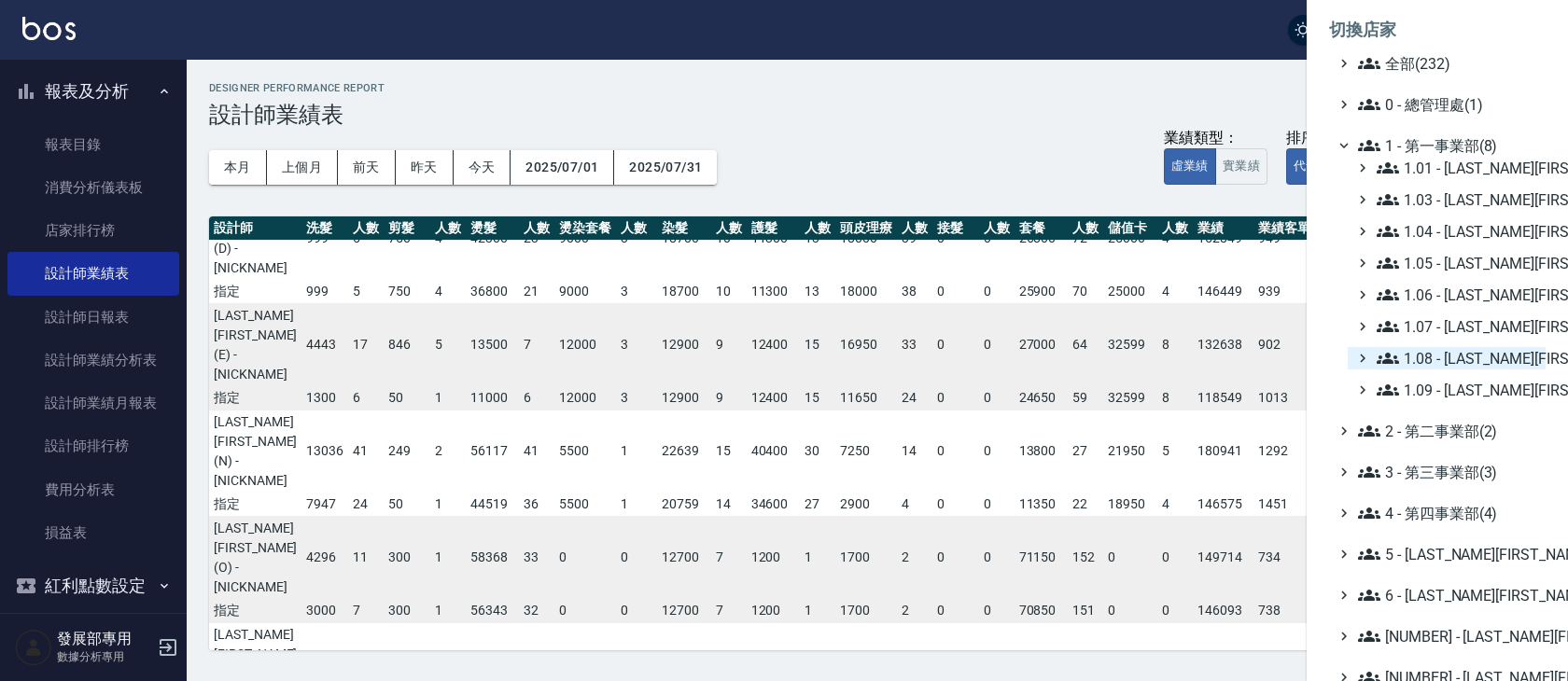 click on "1.08 - [LAST_NAME](6)" at bounding box center [1457, 358] 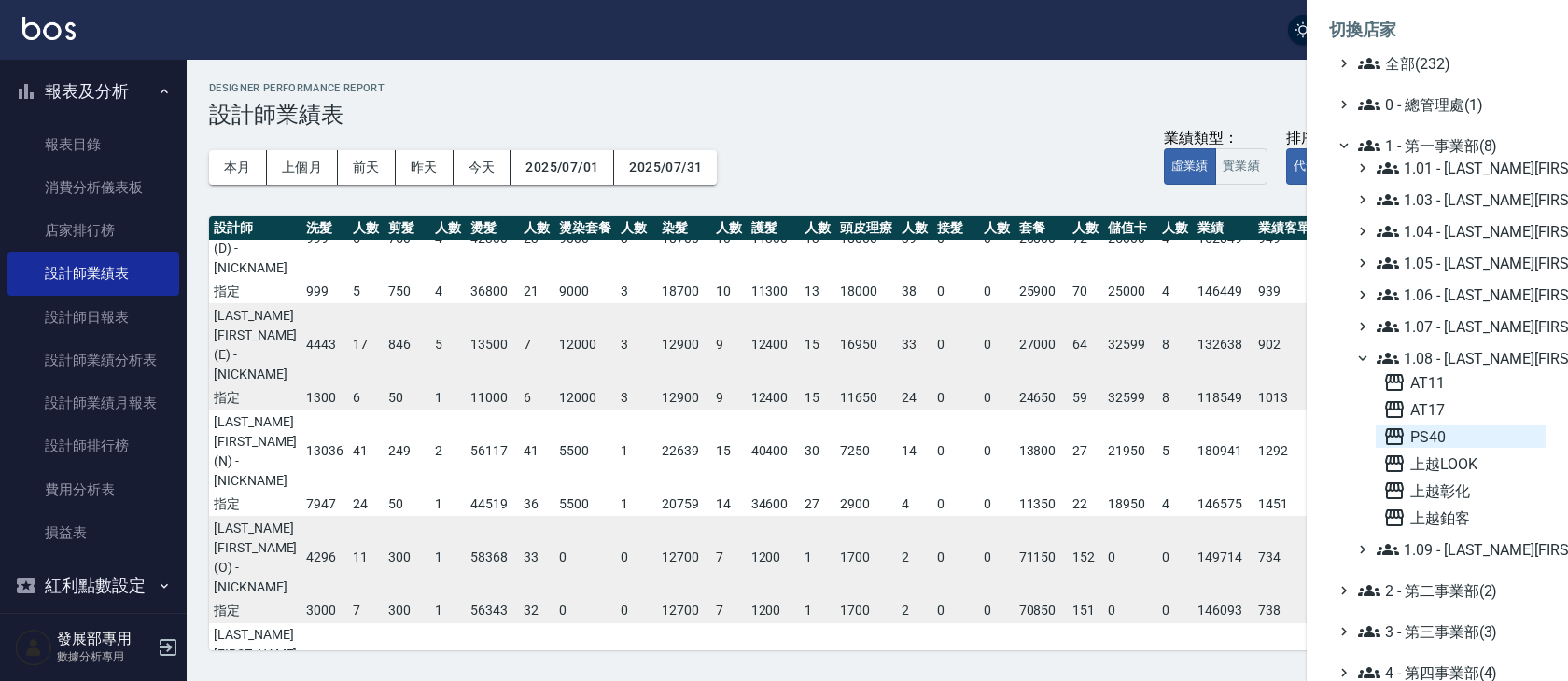 click on "PS40" at bounding box center (1461, 437) 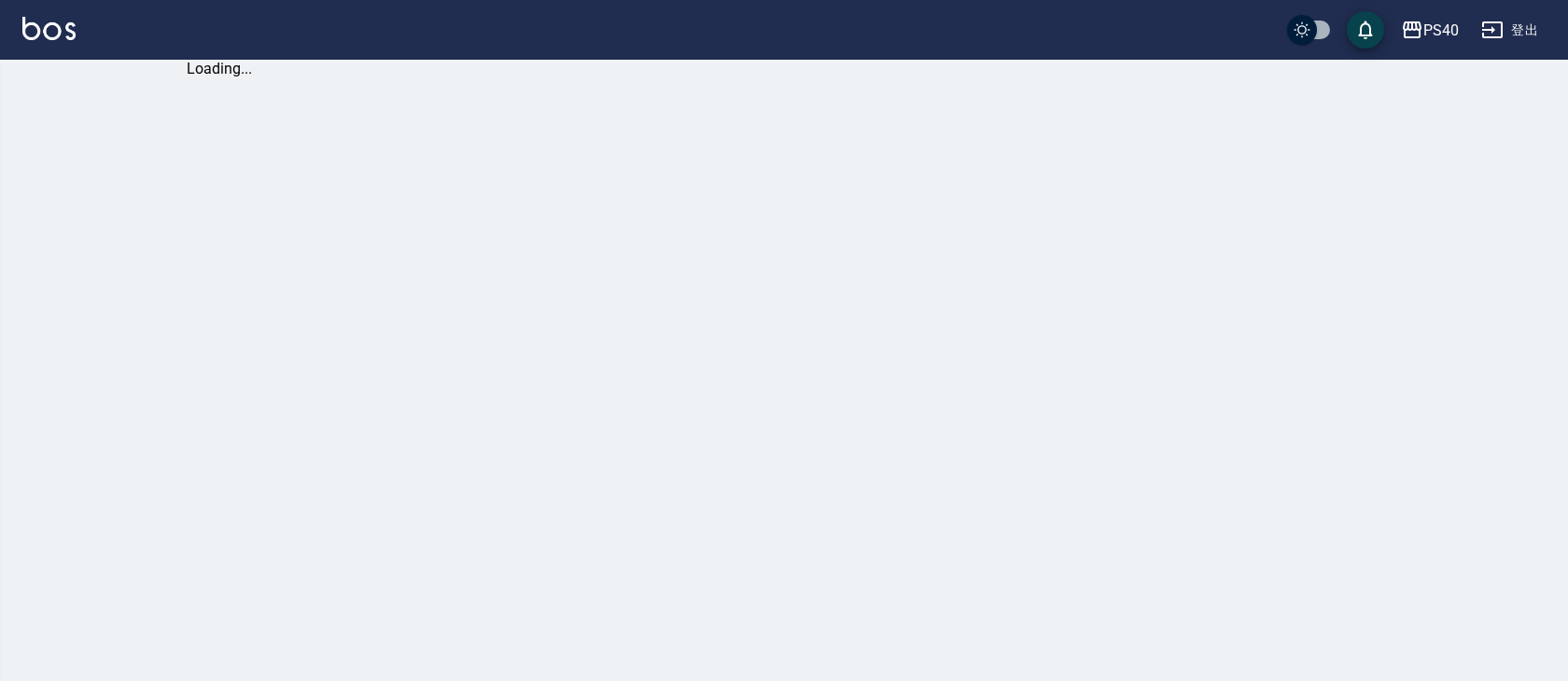 scroll, scrollTop: 0, scrollLeft: 0, axis: both 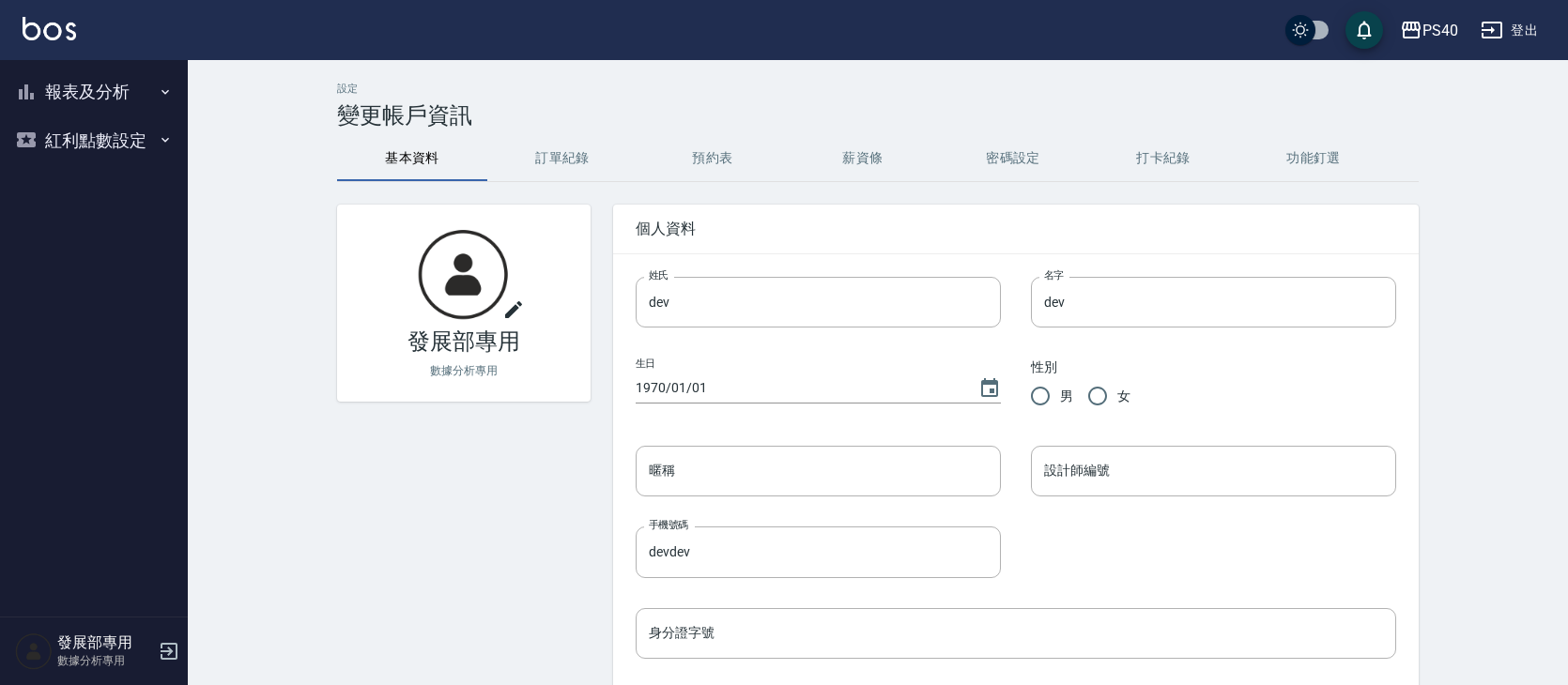 click on "報表及分析" at bounding box center [94, 92] 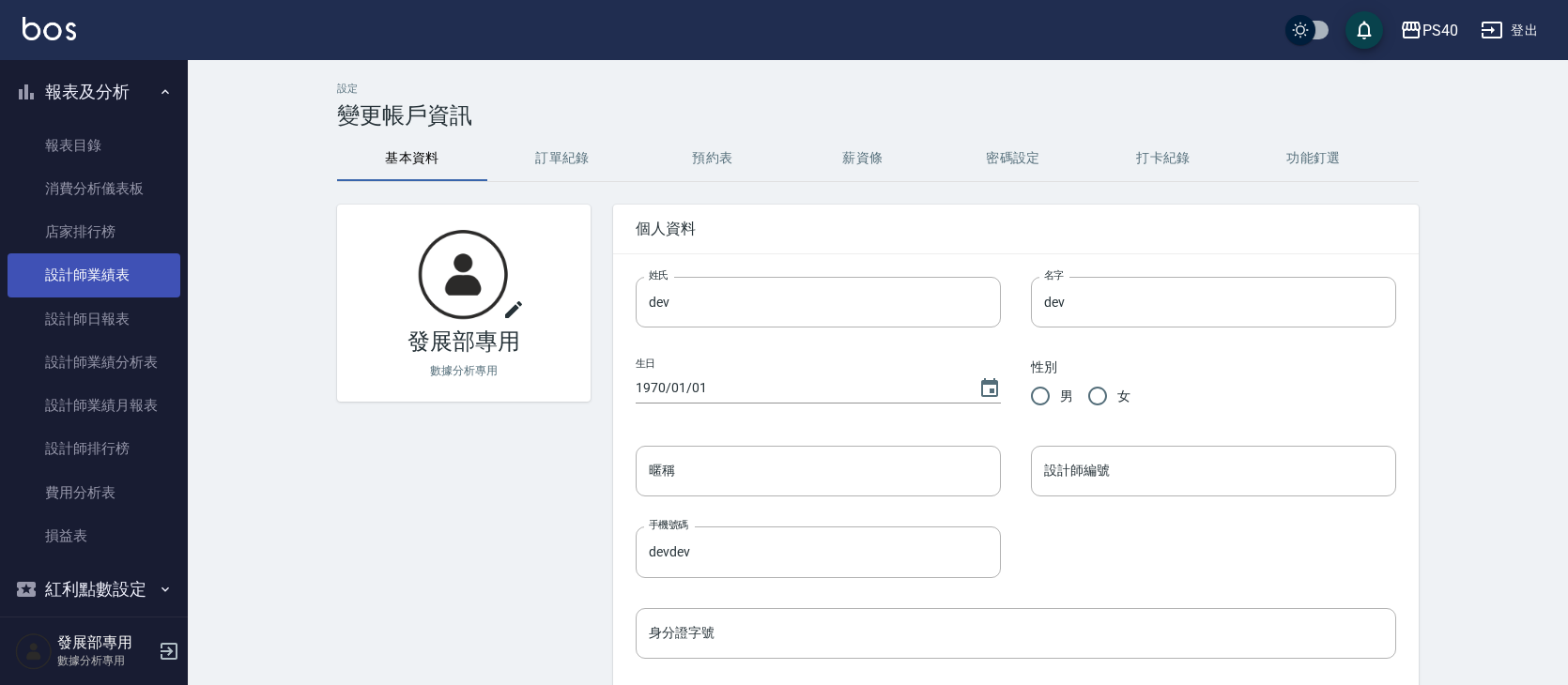 click on "設計師業績表" at bounding box center (94, 275) 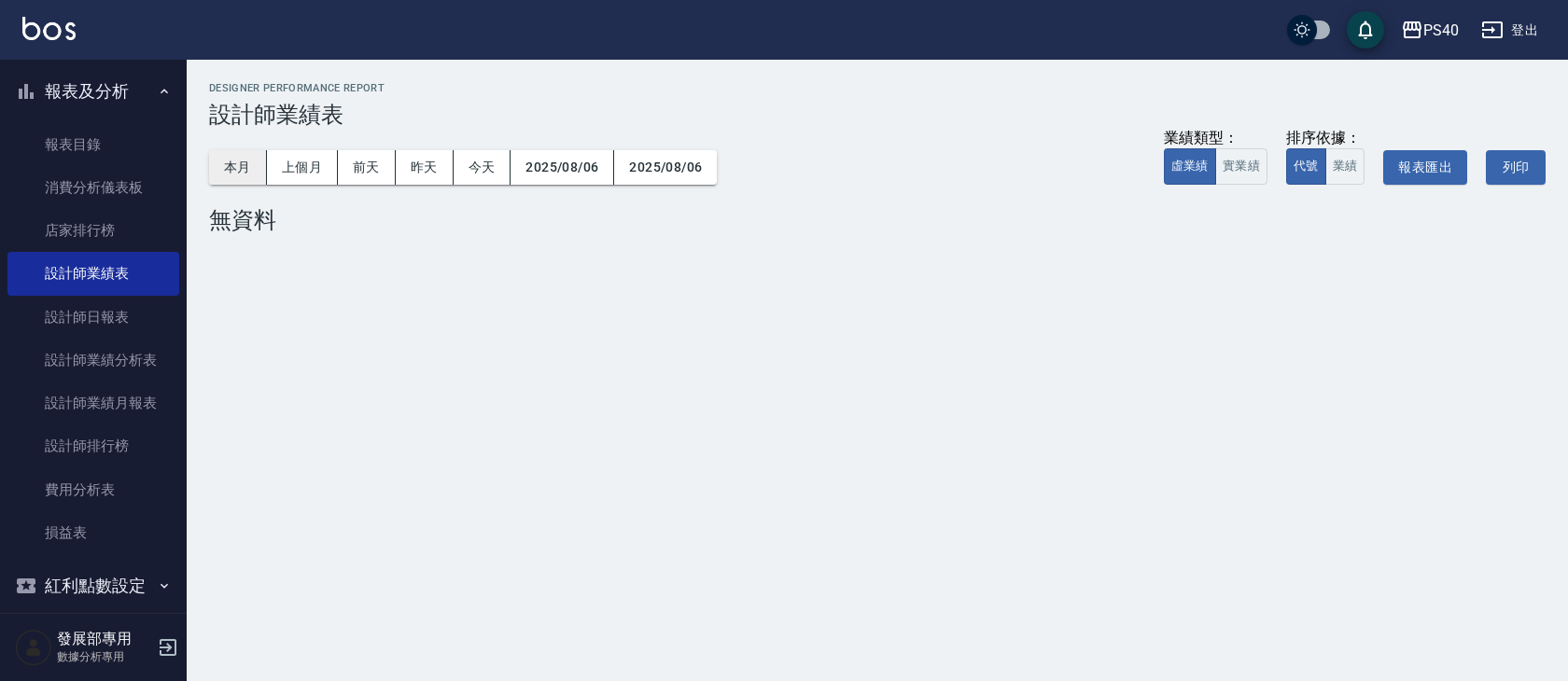 click on "本月" at bounding box center [238, 167] 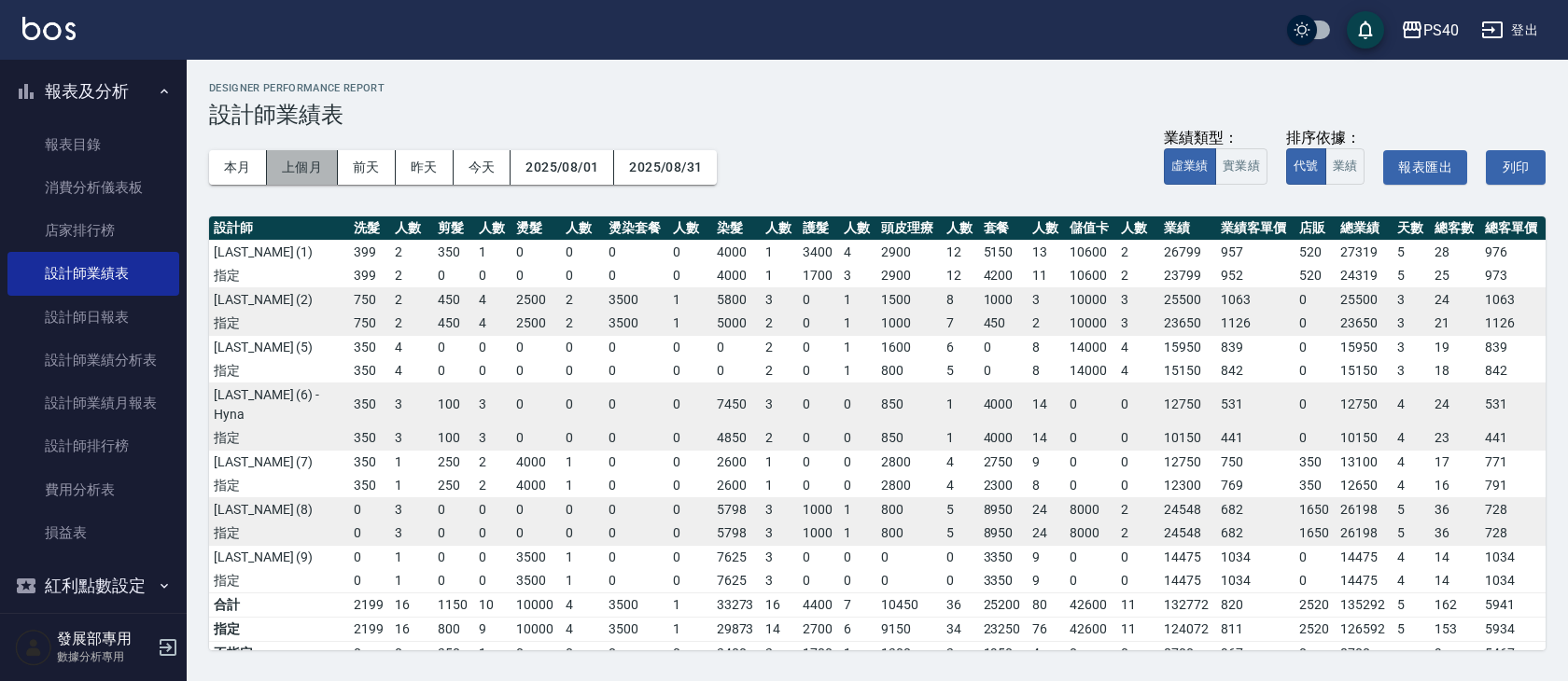 click on "上個月" at bounding box center [302, 167] 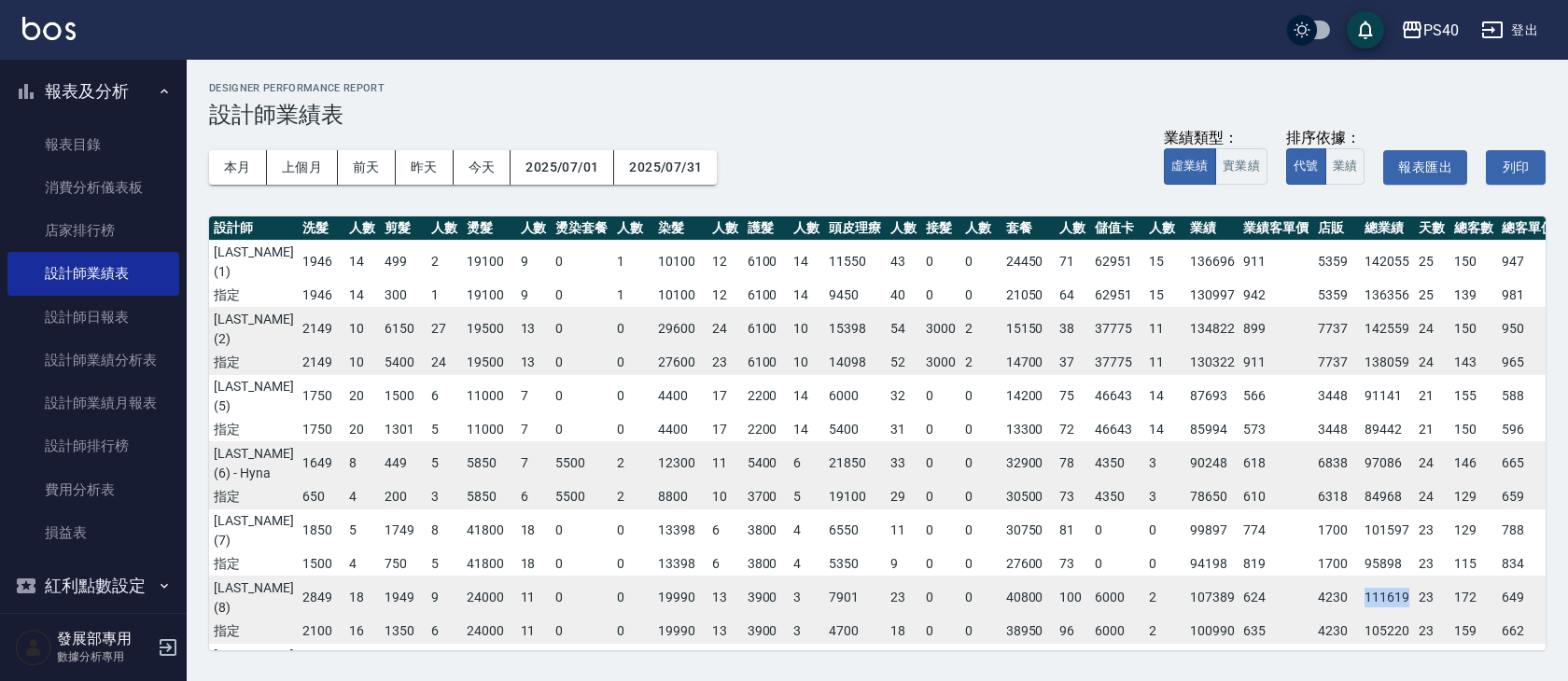 drag, startPoint x: 1340, startPoint y: 508, endPoint x: 1388, endPoint y: 507, distance: 48.010416 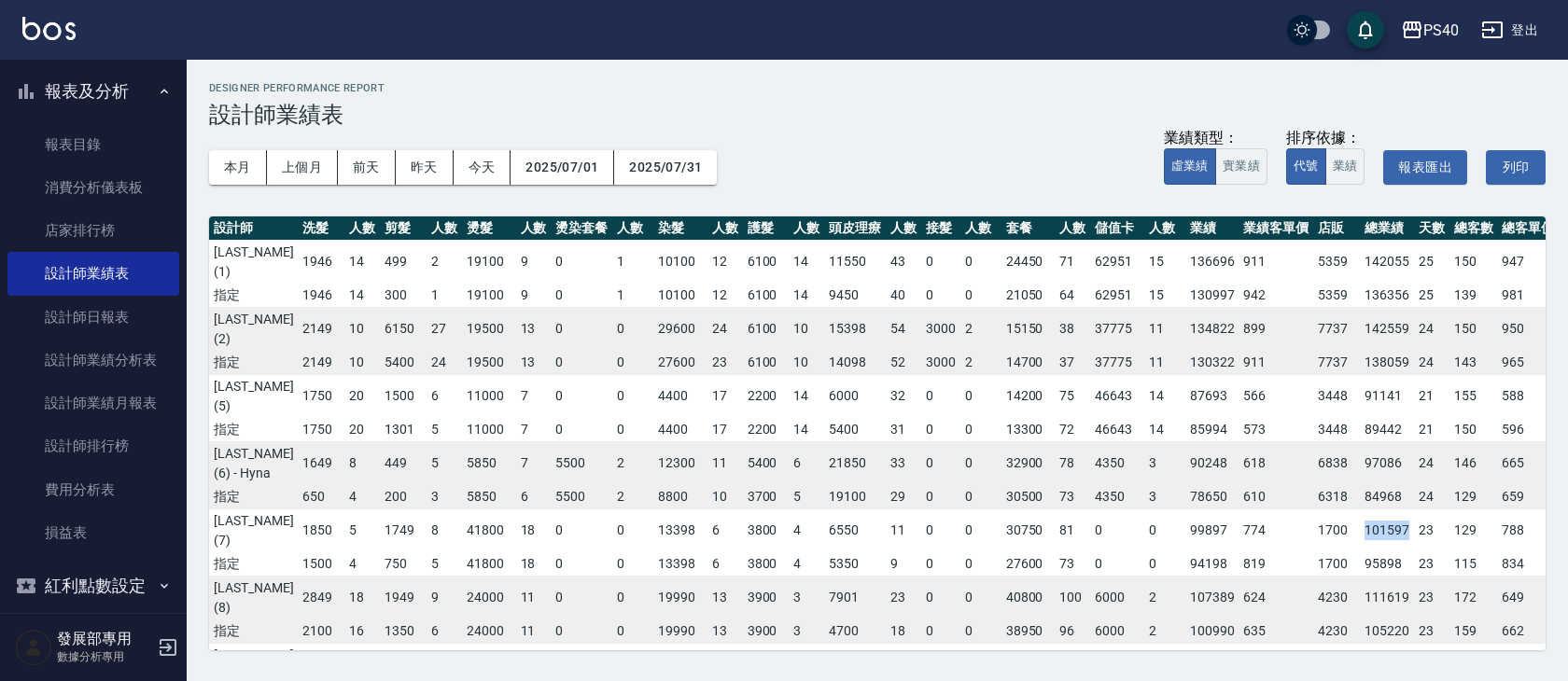 drag, startPoint x: 1342, startPoint y: 462, endPoint x: 1383, endPoint y: 456, distance: 41.436699 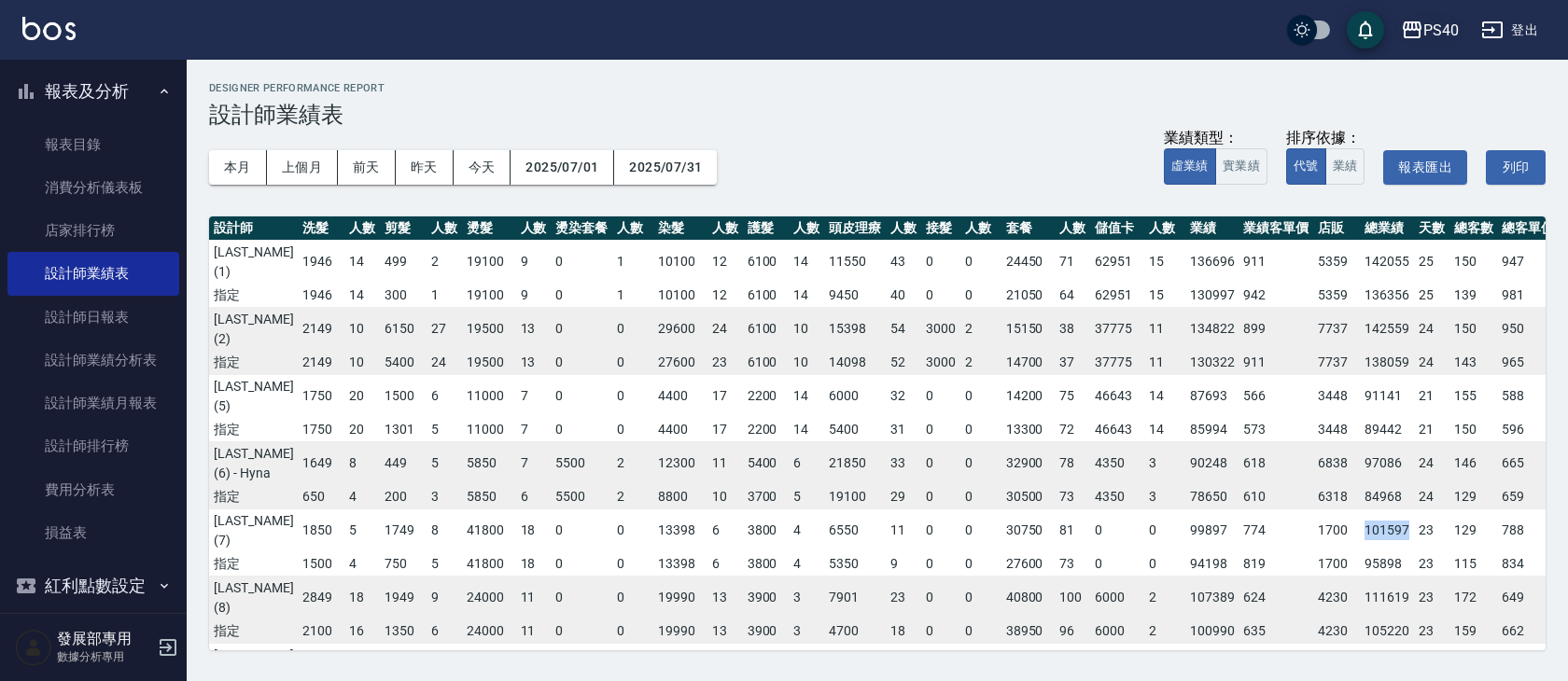 click on "PS40" at bounding box center [1441, 30] 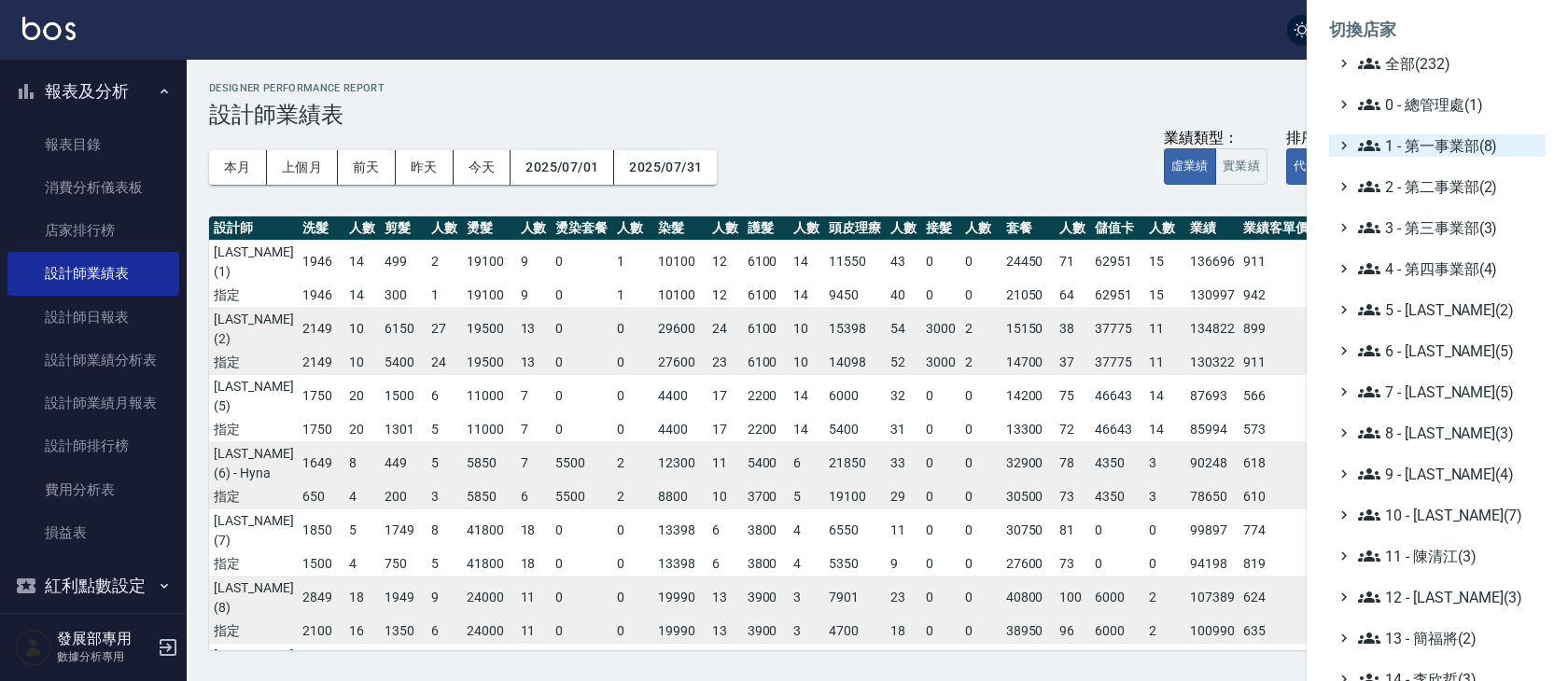 click on "1 - 第一事業部(8)" at bounding box center [1448, 146] 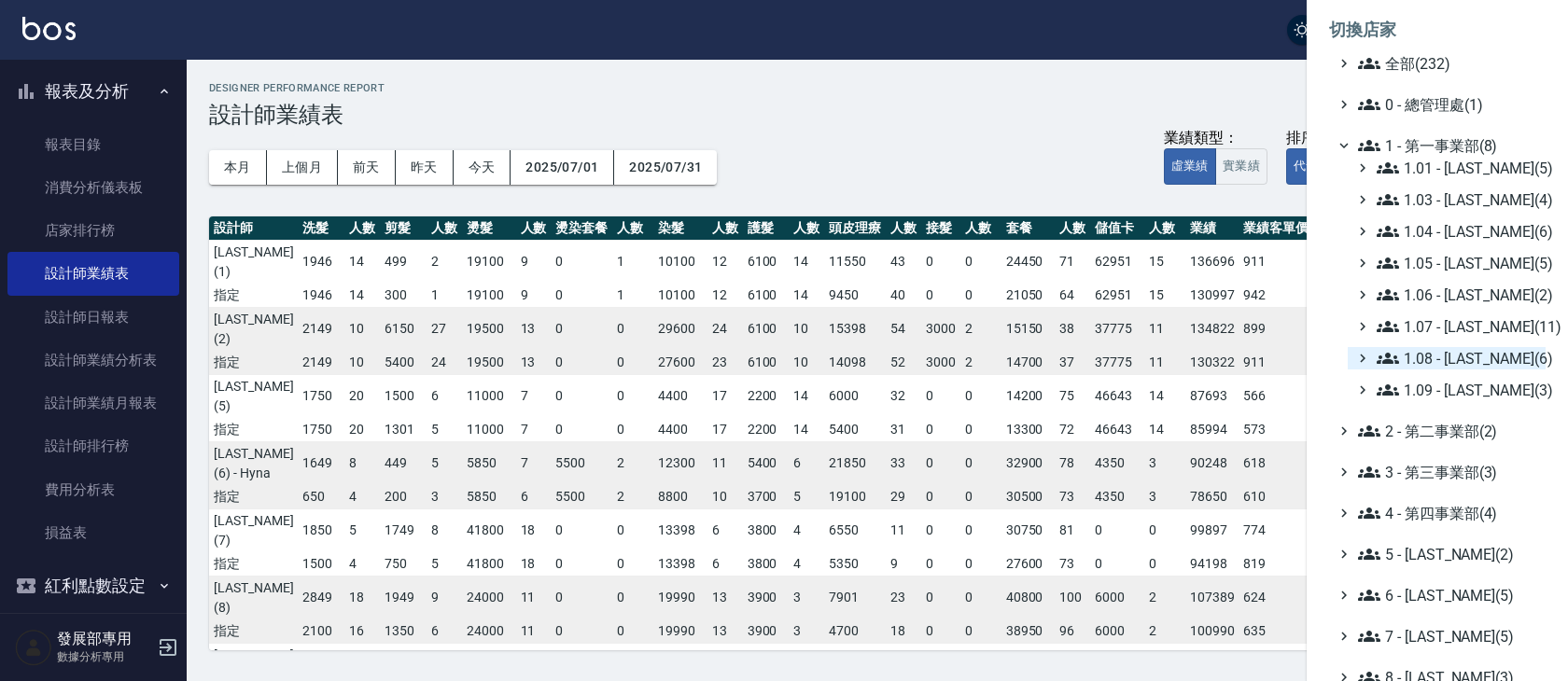click on "1.08 - 張晉瑋(6)" at bounding box center [1457, 358] 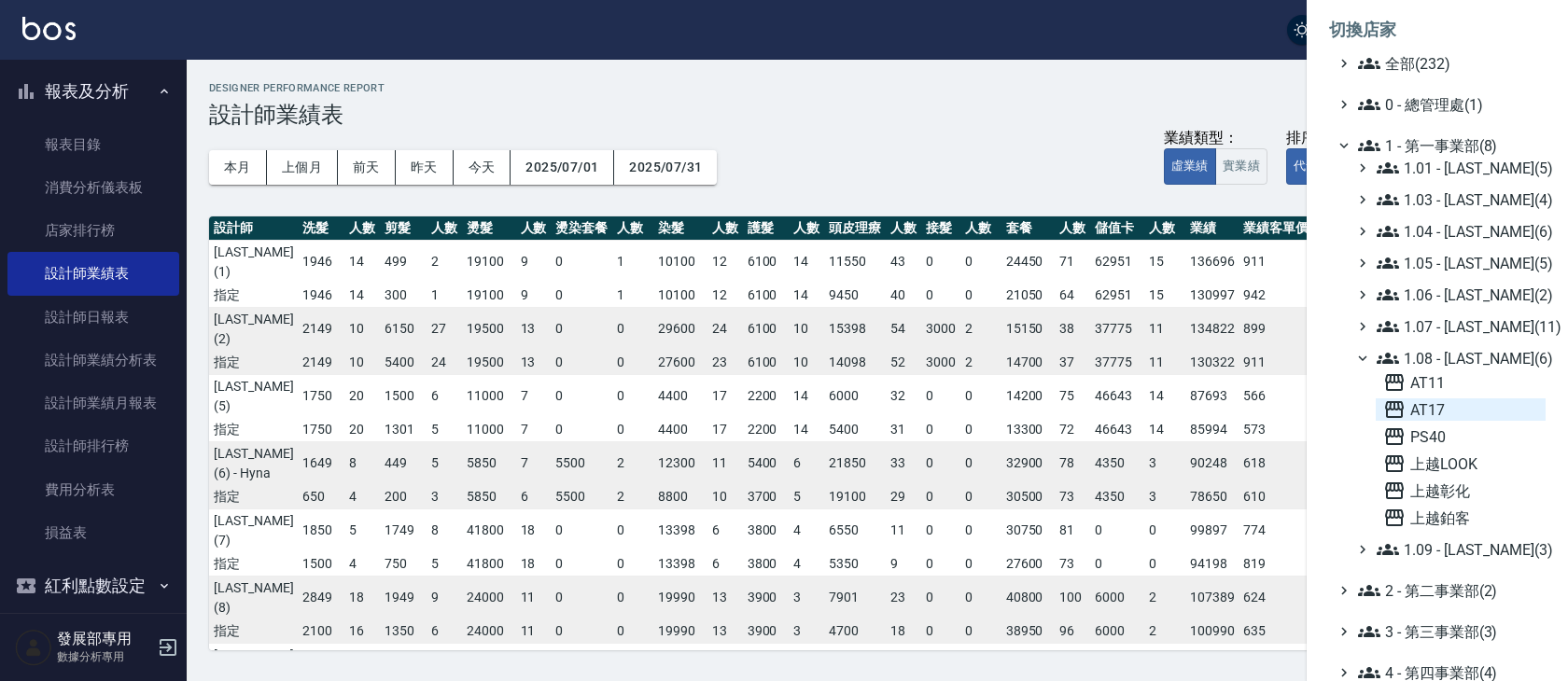 click on "AT17" at bounding box center [1461, 410] 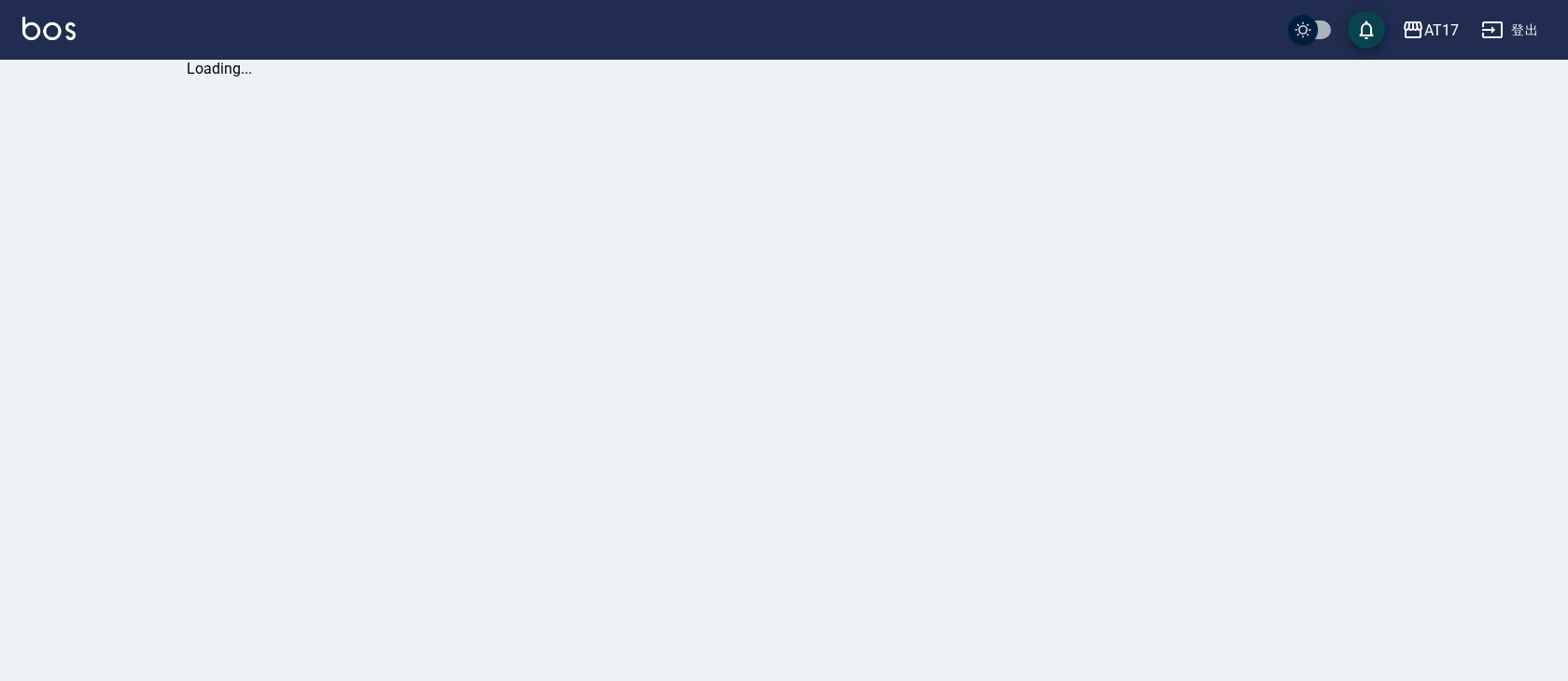 scroll, scrollTop: 0, scrollLeft: 0, axis: both 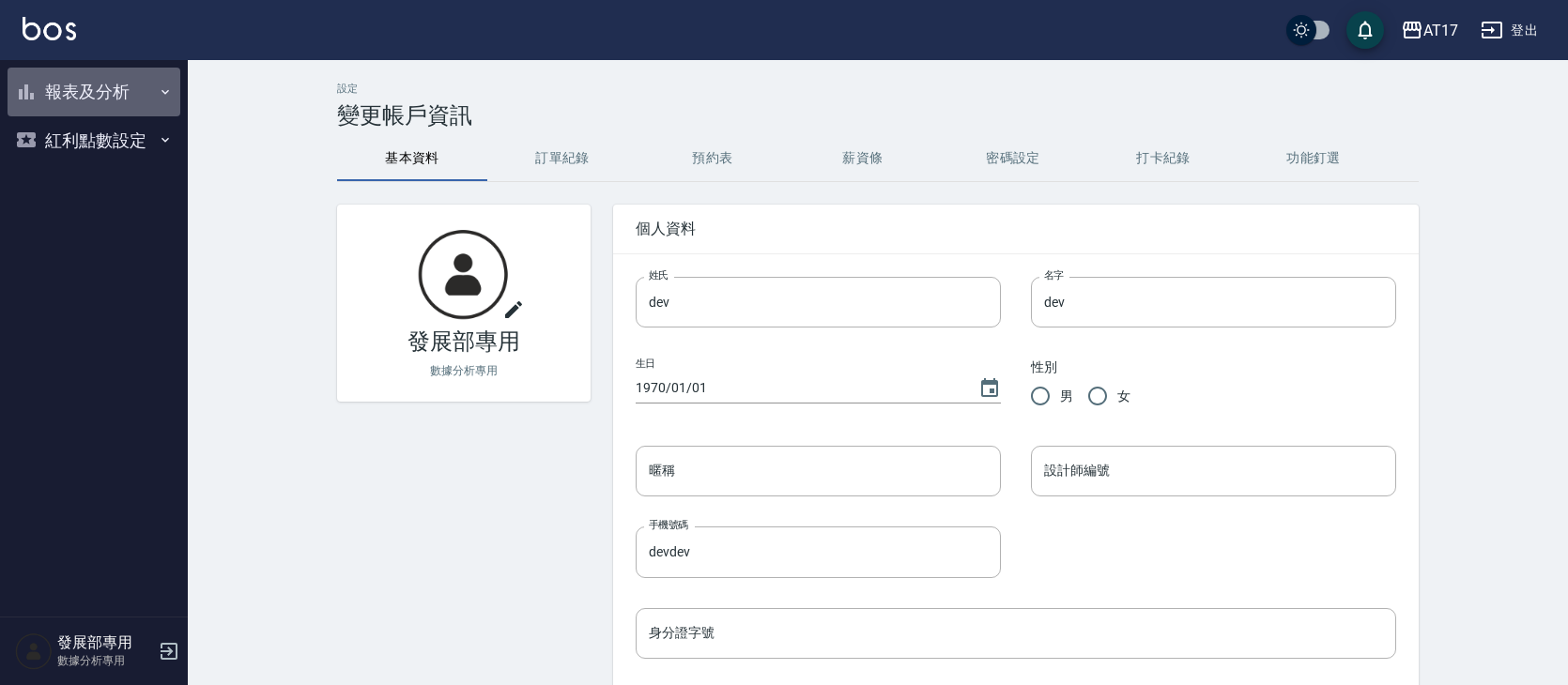 click on "報表及分析" at bounding box center (94, 92) 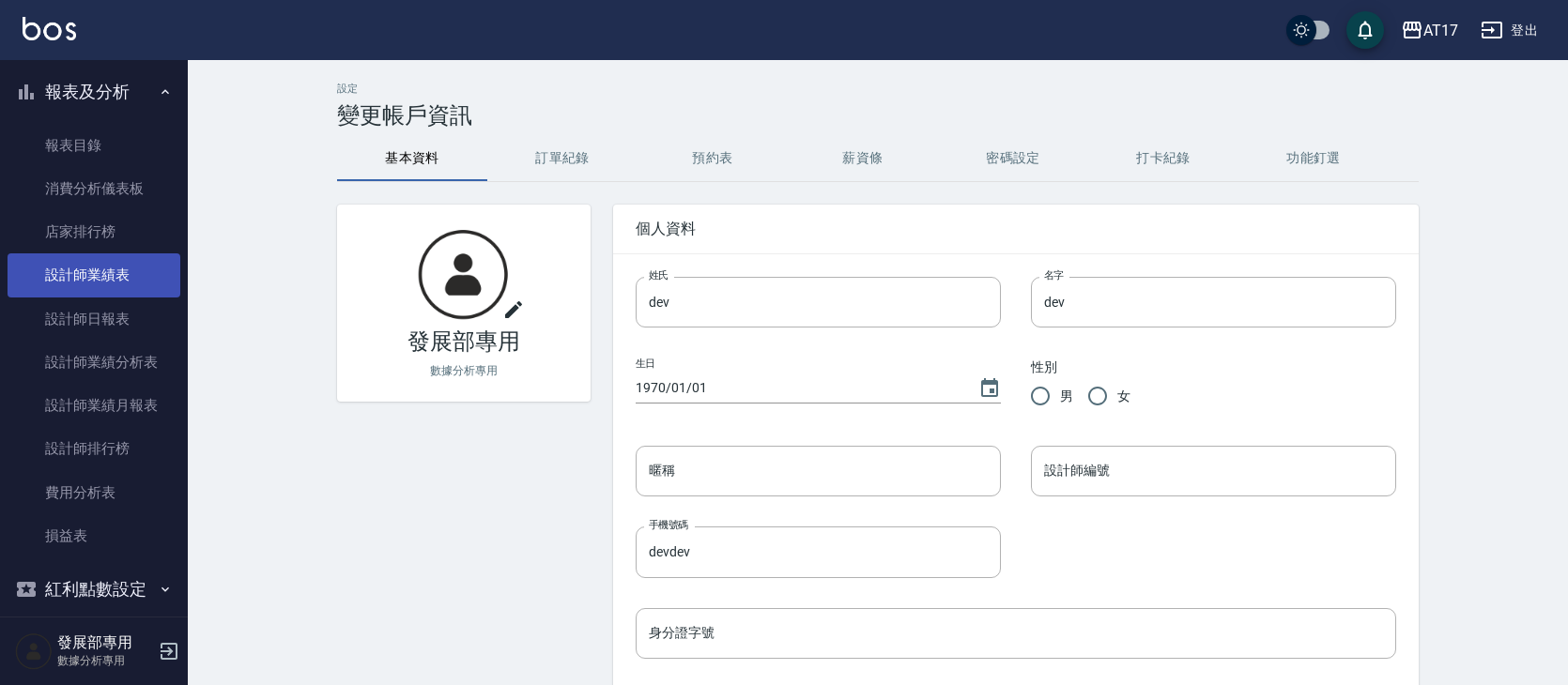 click on "設計師業績表" at bounding box center [94, 275] 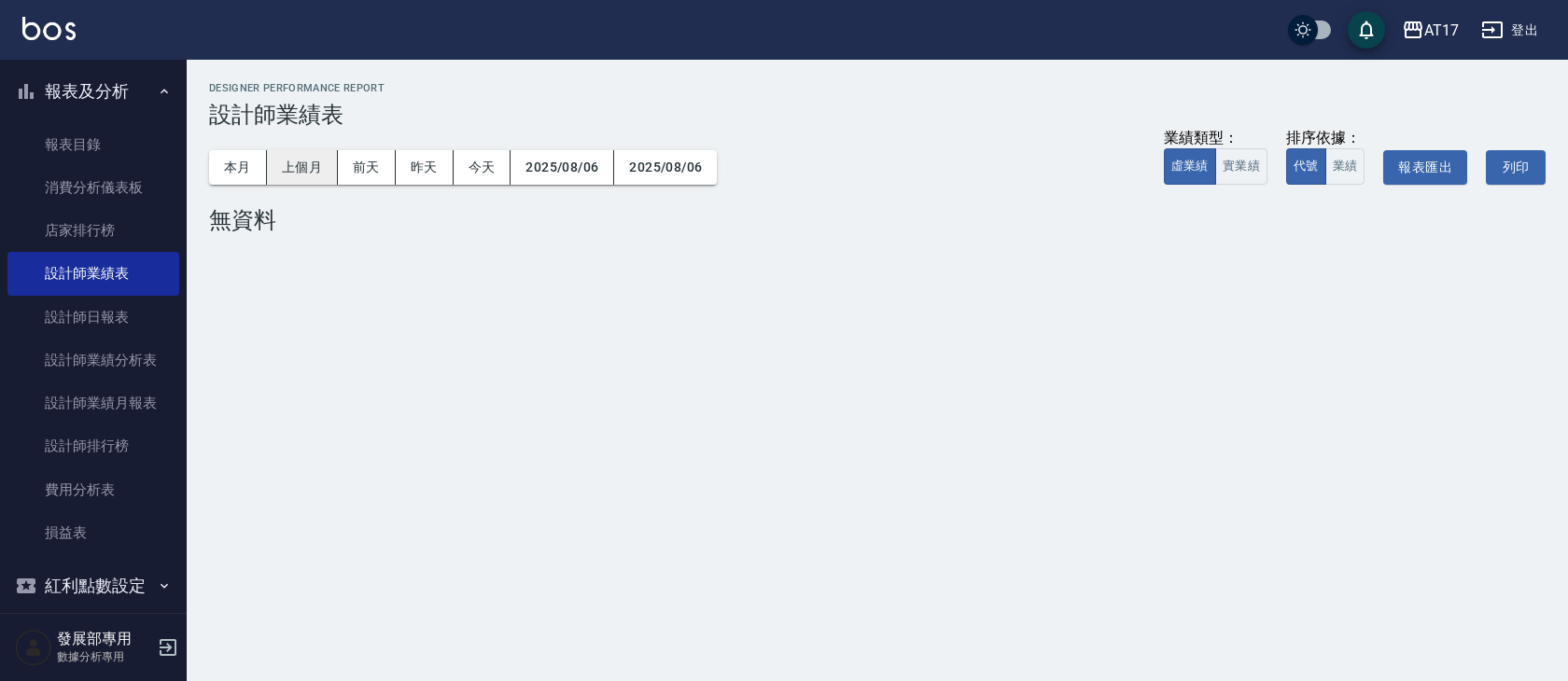 click on "上個月" at bounding box center (302, 167) 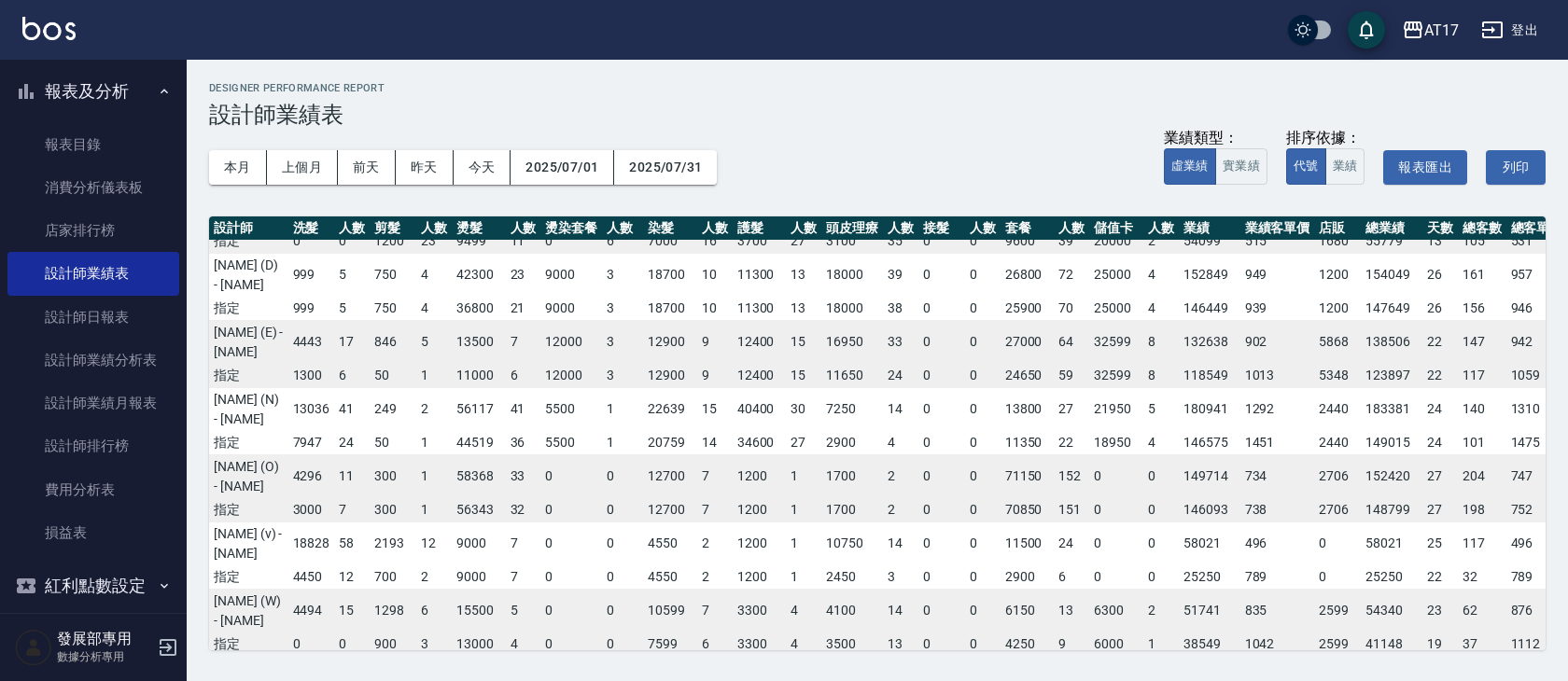 scroll, scrollTop: 0, scrollLeft: 0, axis: both 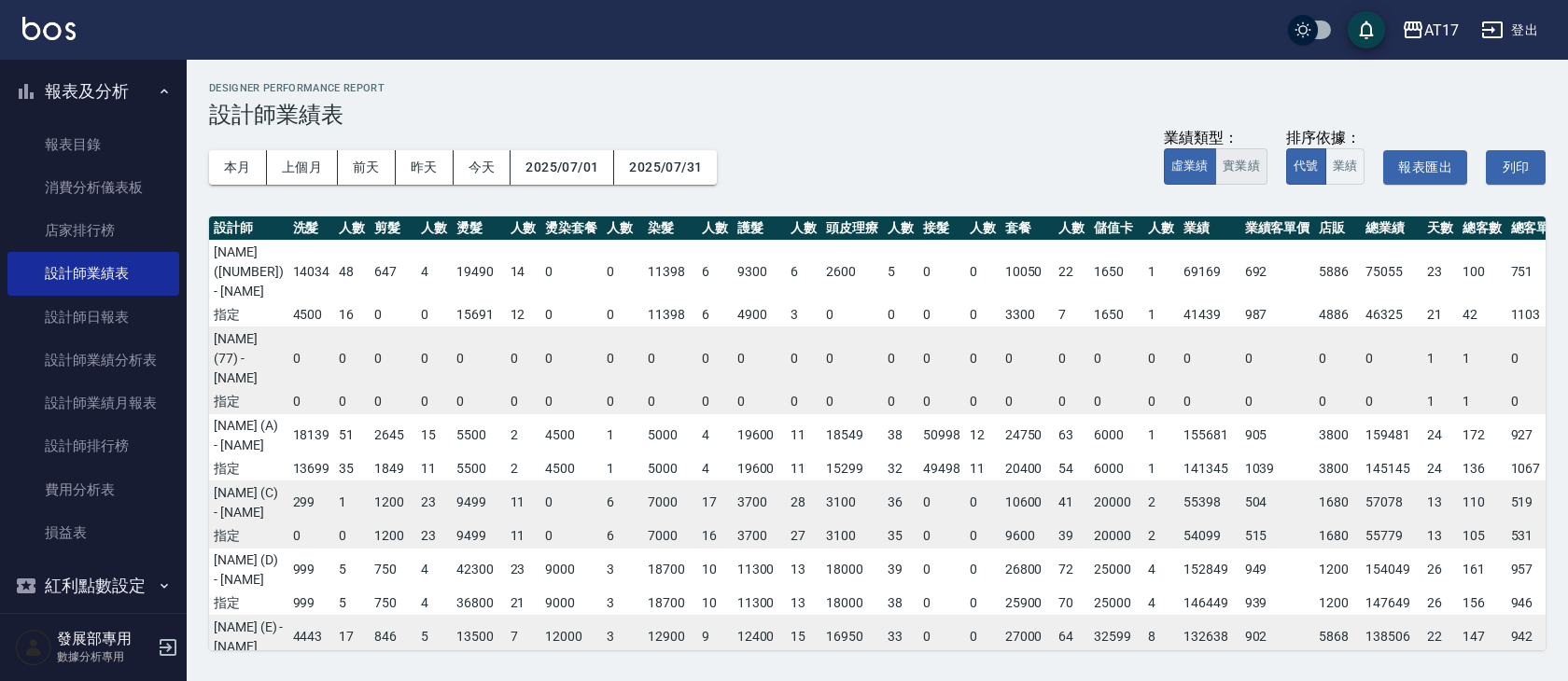 click on "實業績" at bounding box center (1241, 166) 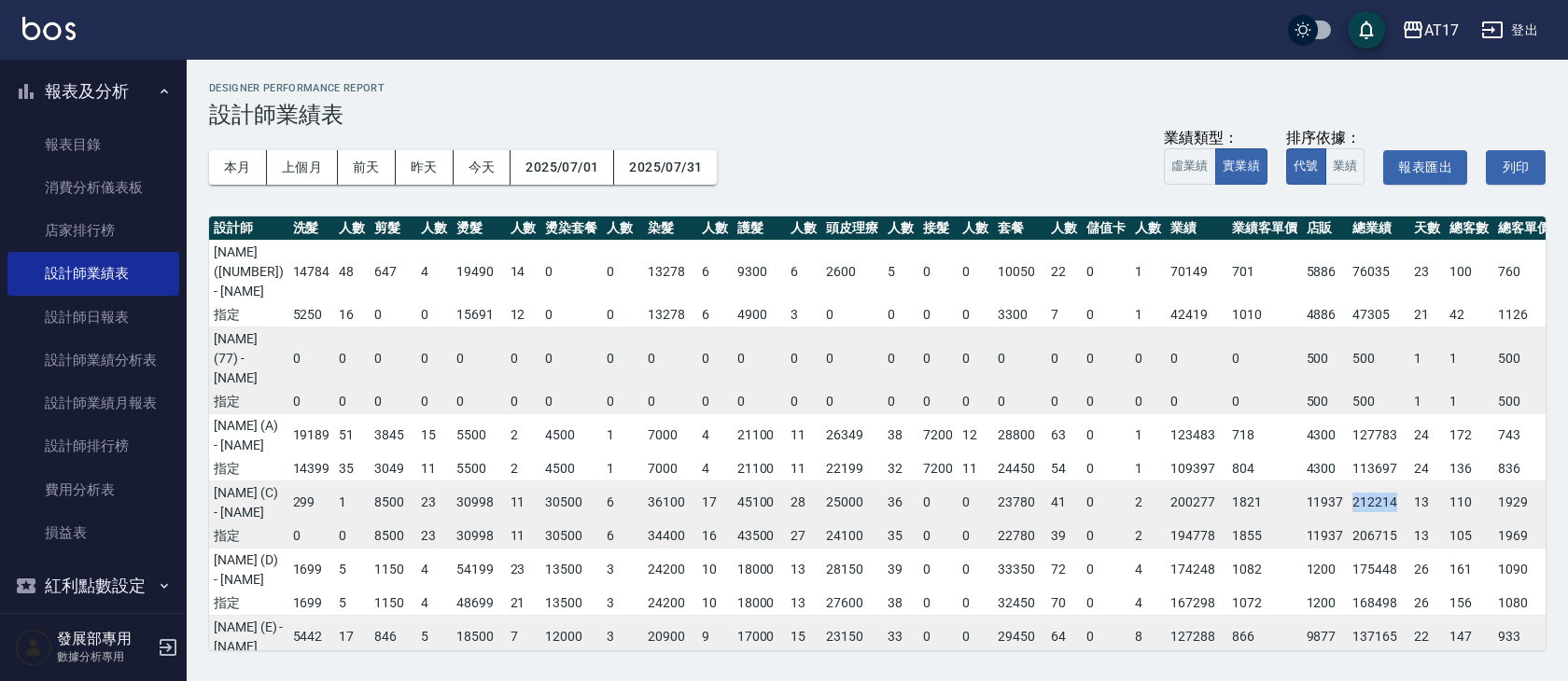 drag, startPoint x: 1336, startPoint y: 483, endPoint x: 1390, endPoint y: 485, distance: 54.037024 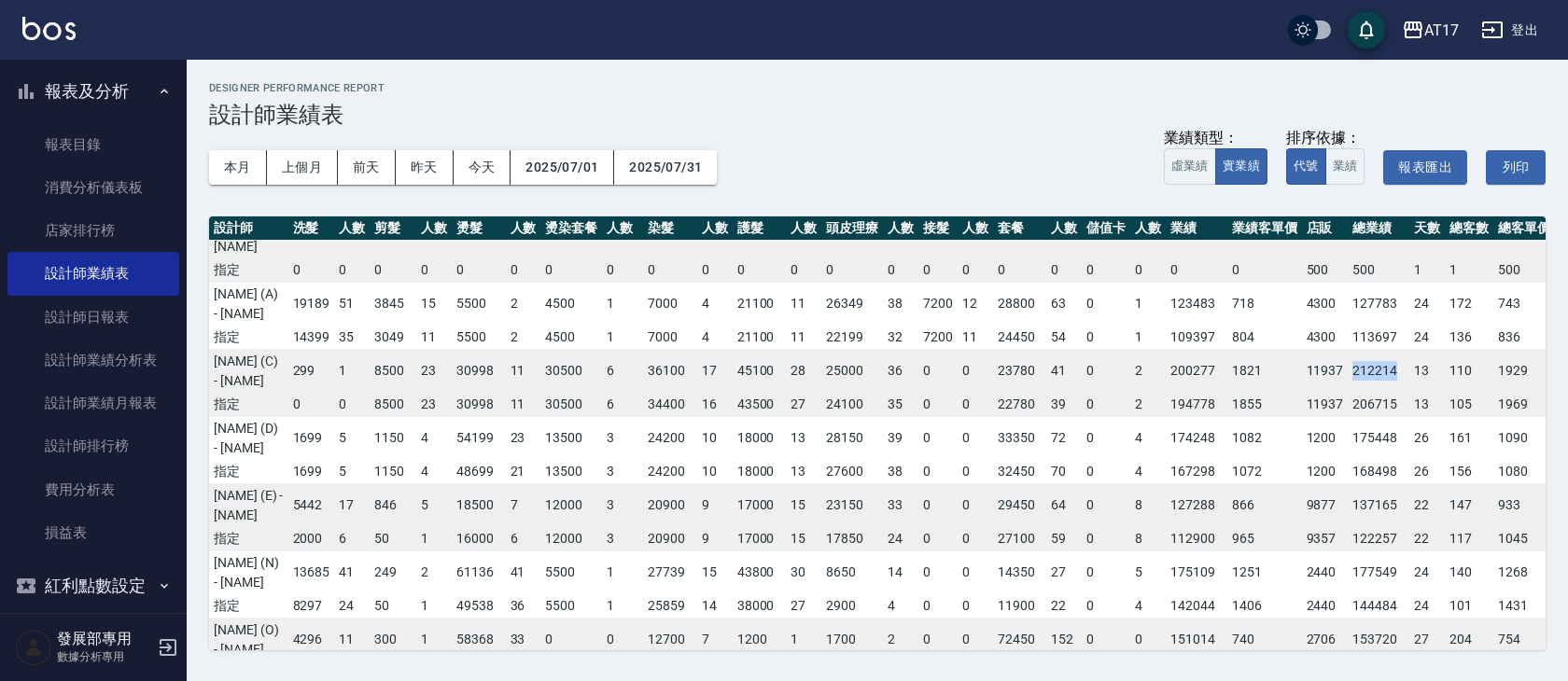 scroll, scrollTop: 133, scrollLeft: 0, axis: vertical 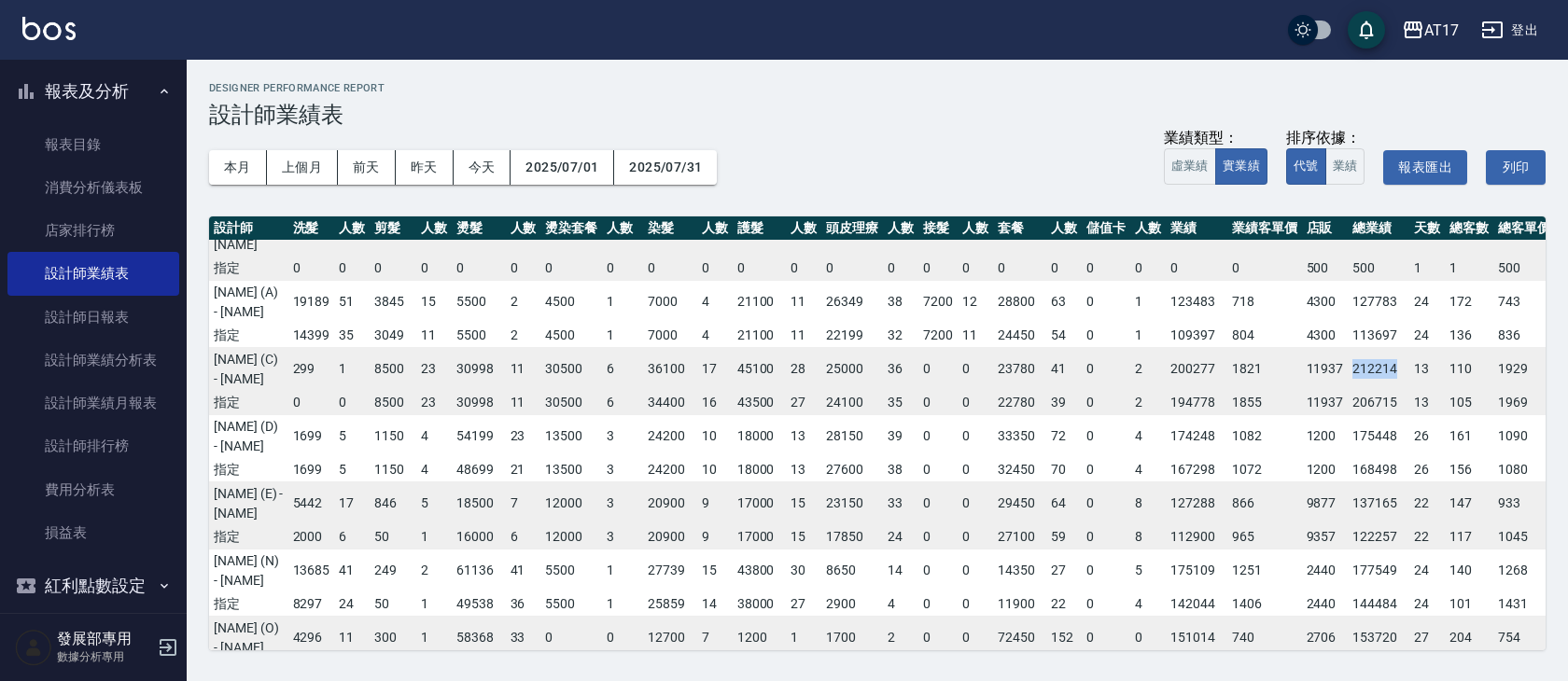 copy on "212214" 